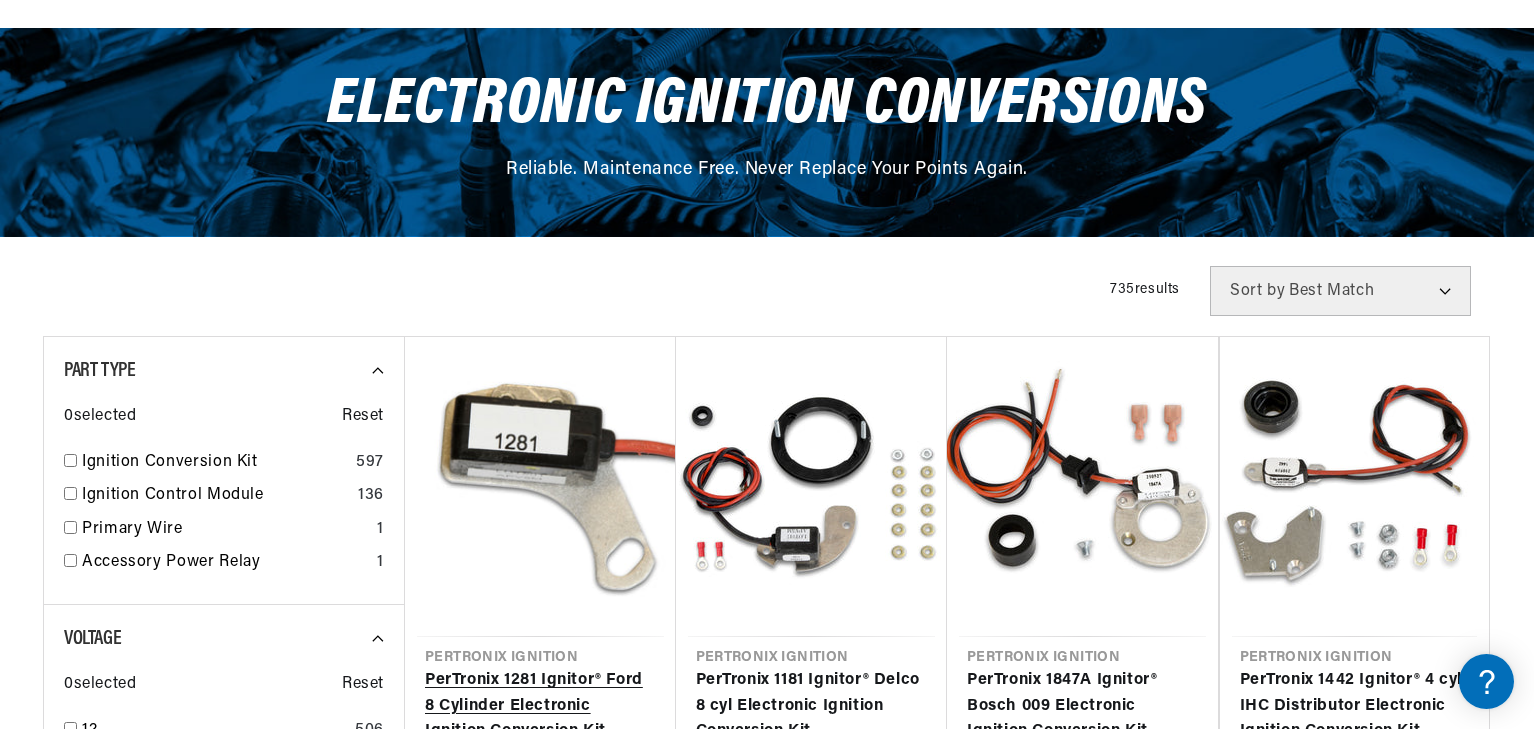 scroll, scrollTop: 500, scrollLeft: 0, axis: vertical 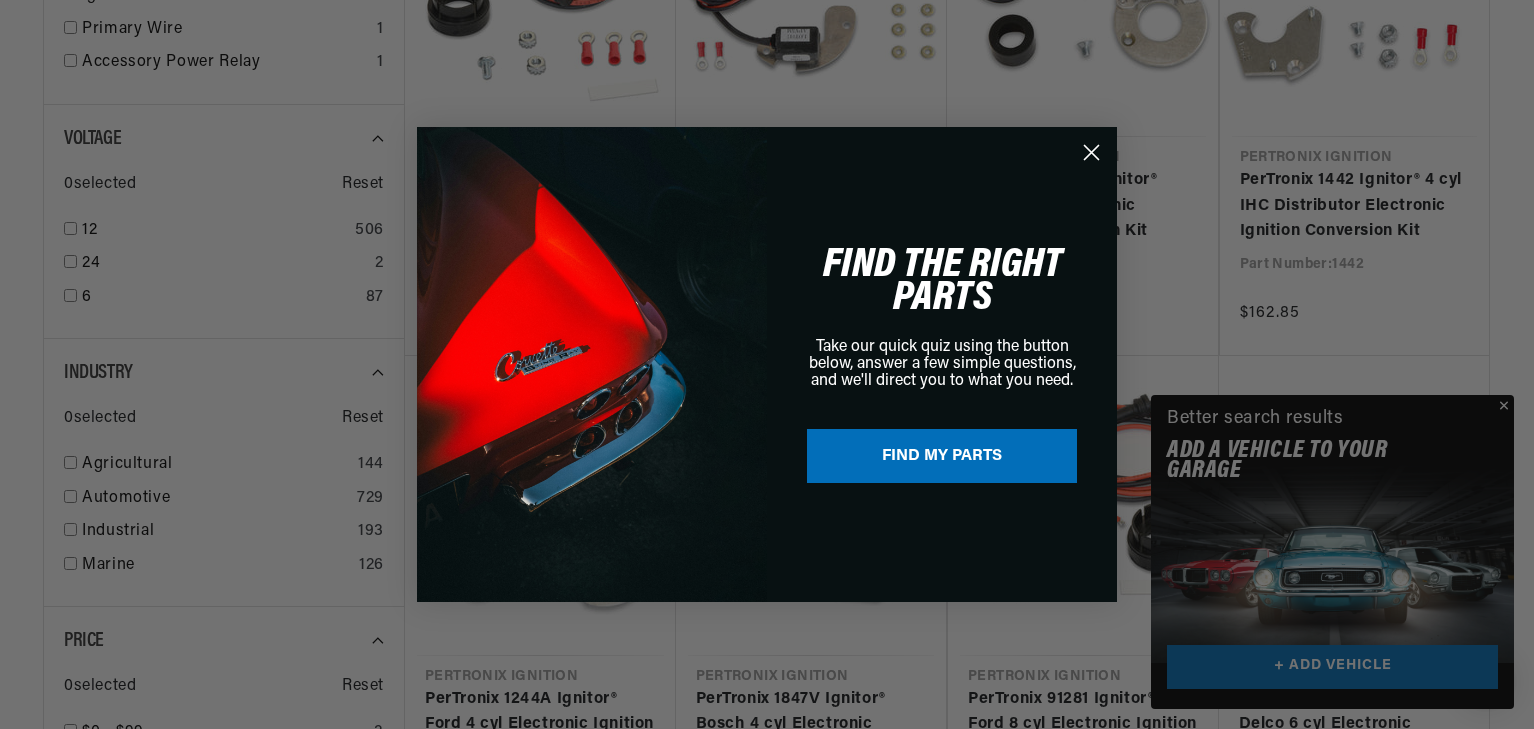 click on "Close dialog FIND THE RIGHT PARTS Take our quick quiz using the button below, answer a few simple questions, and we'll direct you to what you need. FIND MY PARTS Submit" at bounding box center (767, 364) 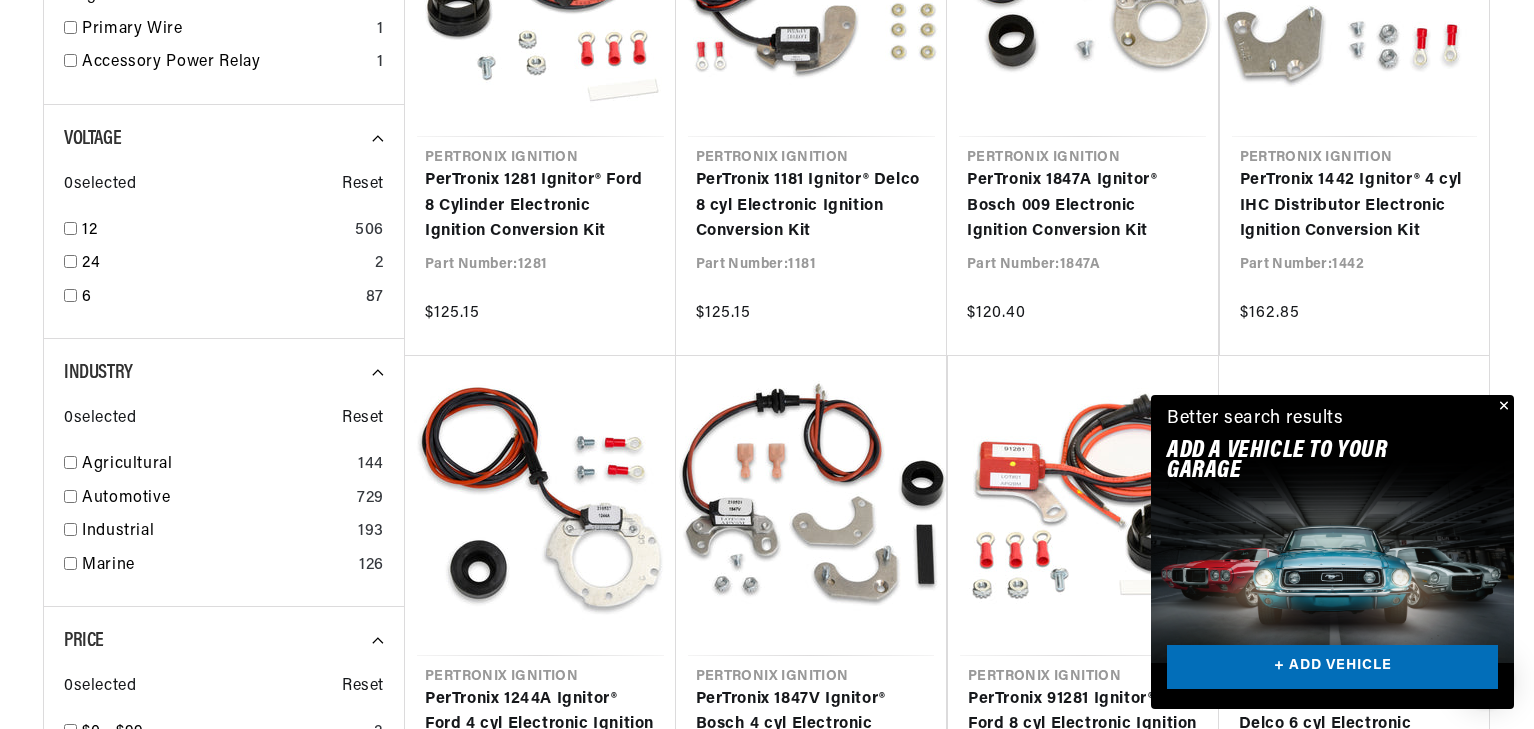 scroll, scrollTop: 0, scrollLeft: 746, axis: horizontal 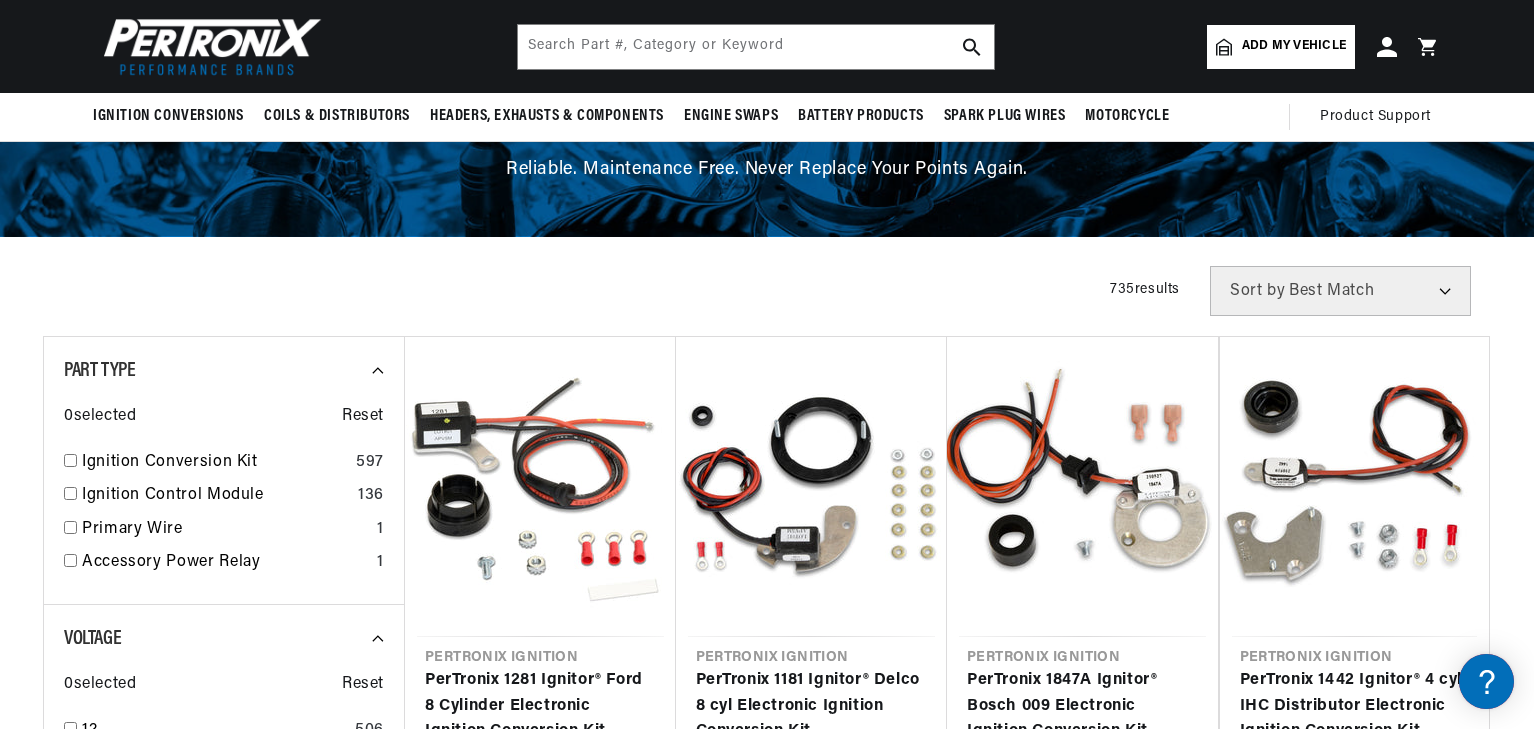 click on "Add my vehicle" at bounding box center [1294, 46] 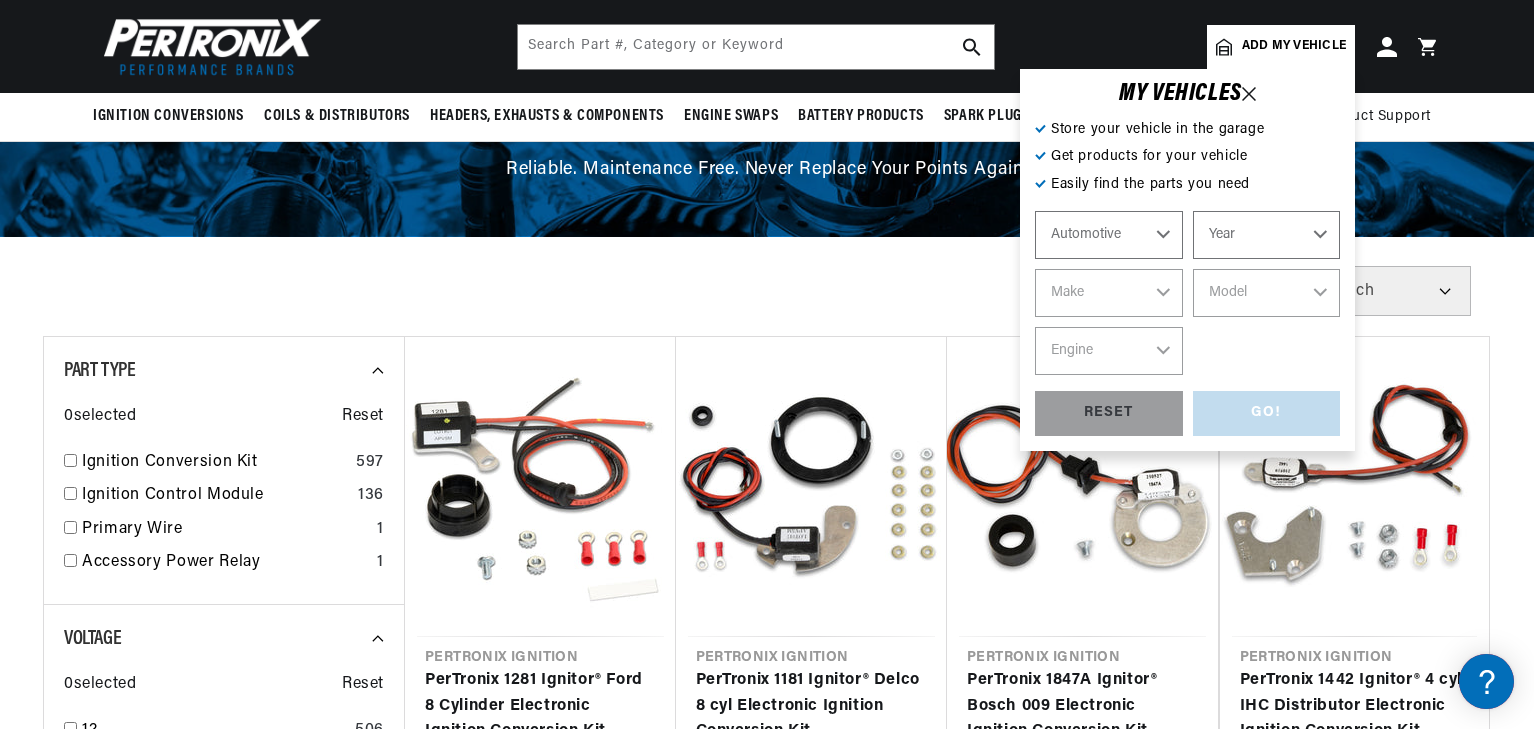 click on "Automotive
Agricultural
Industrial
Marine
Motorcycle" at bounding box center (1109, 235) 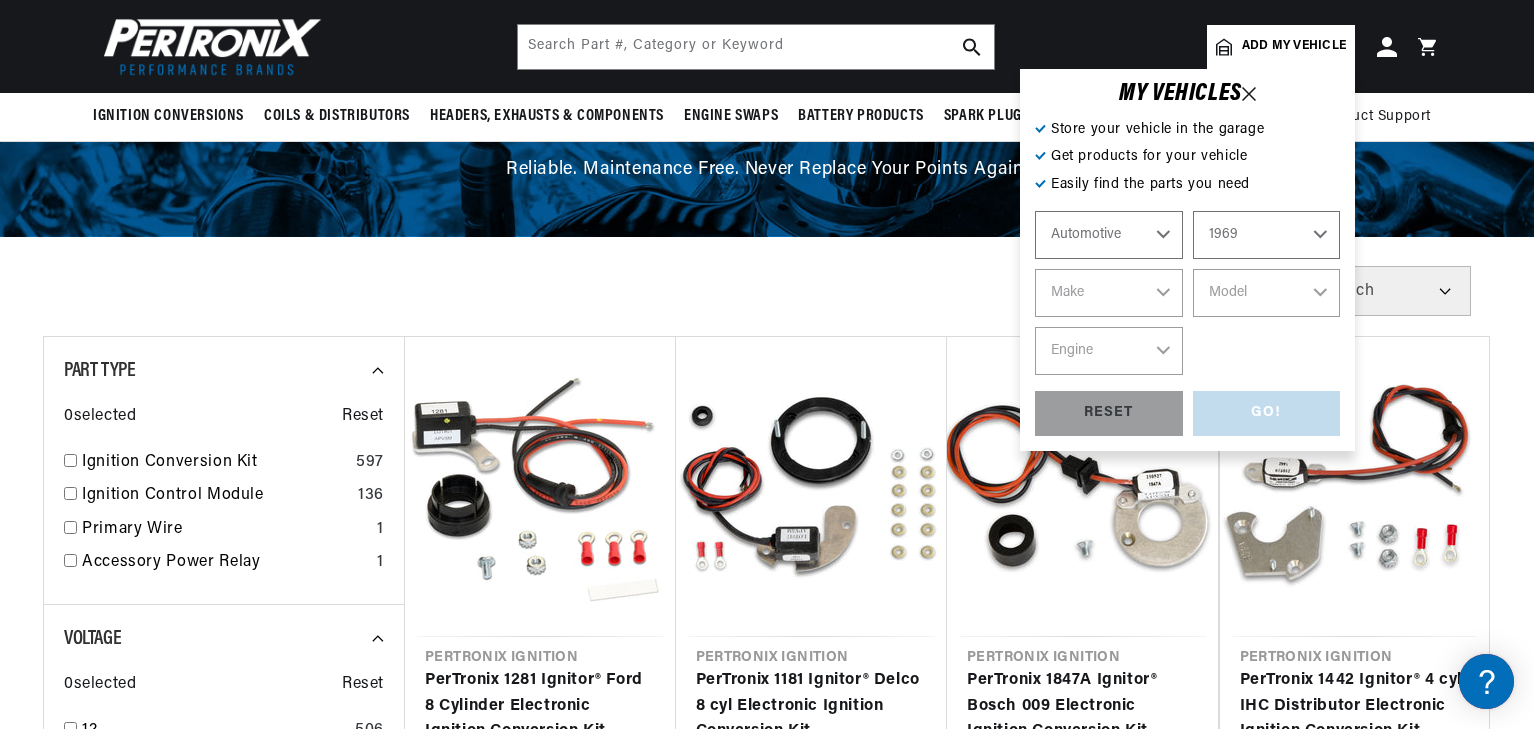 click on "Year
2022
2021
2020
2019
2018
2017
2016
2015
2014
2013
2012
2011
2010
2009
2008
2007
2006
2005
2004
2003
2002
2001
2000
1999
1998
1997
1996
1995
1994
1993
1992
1991
1990
1989
1988
1987
1986 1985" at bounding box center [1267, 235] 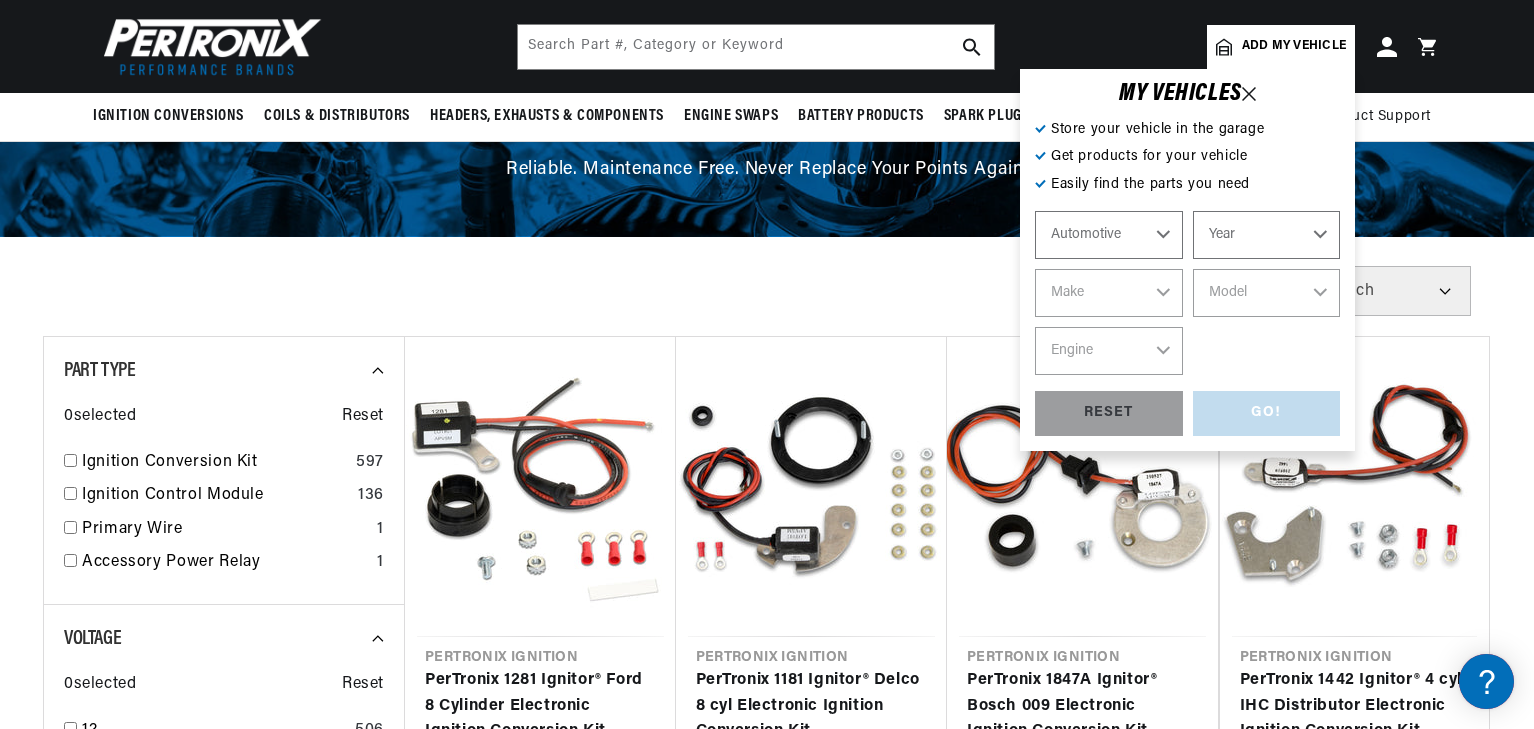 select on "1969" 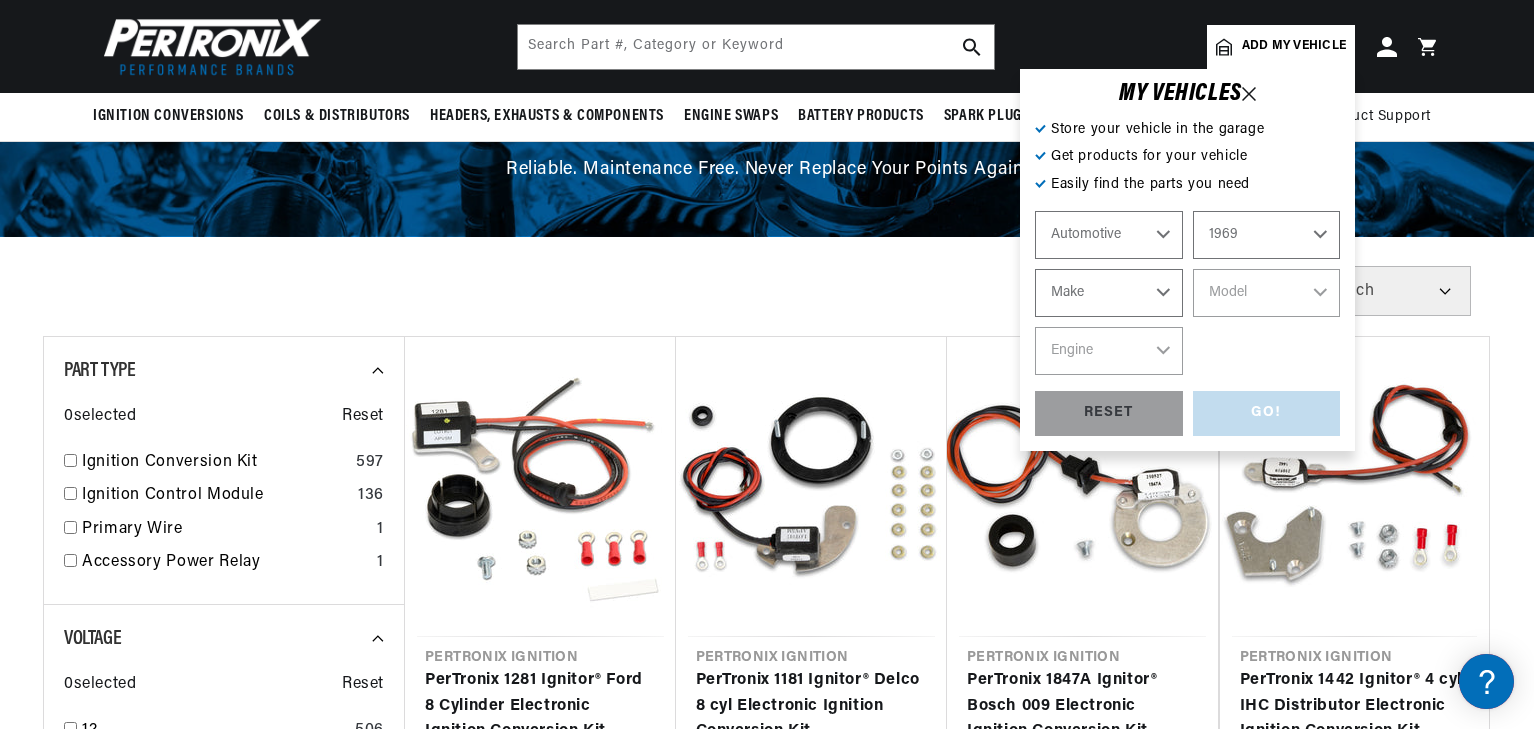 scroll, scrollTop: 0, scrollLeft: 0, axis: both 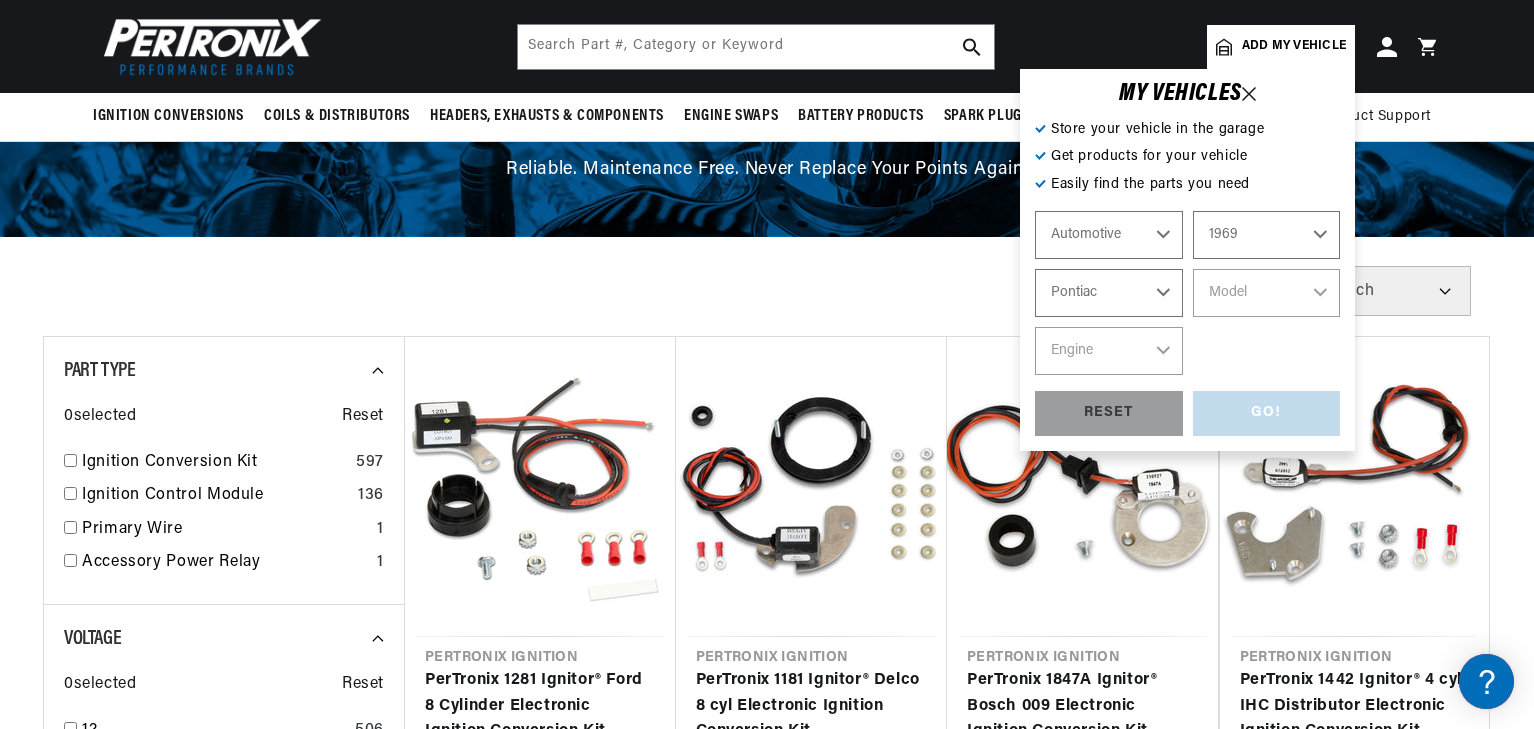 click on "Make
Alfa Romeo
American Motors
Aston Martin
Austin
Austin Healey
Avanti
BMW
Buick
Cadillac
Checker
Chevrolet
Chrysler
Citroen
Dodge
Ferrari
Fiat
Ford
Ford (Europe)
GMC
Honda
IHC Truck
International
Jaguar
Jeep
Lamborghini
Lancia
Lincoln
Lotus
Maserati
Mercedes-Benz
Mercury
MG
Morris" at bounding box center [1109, 293] 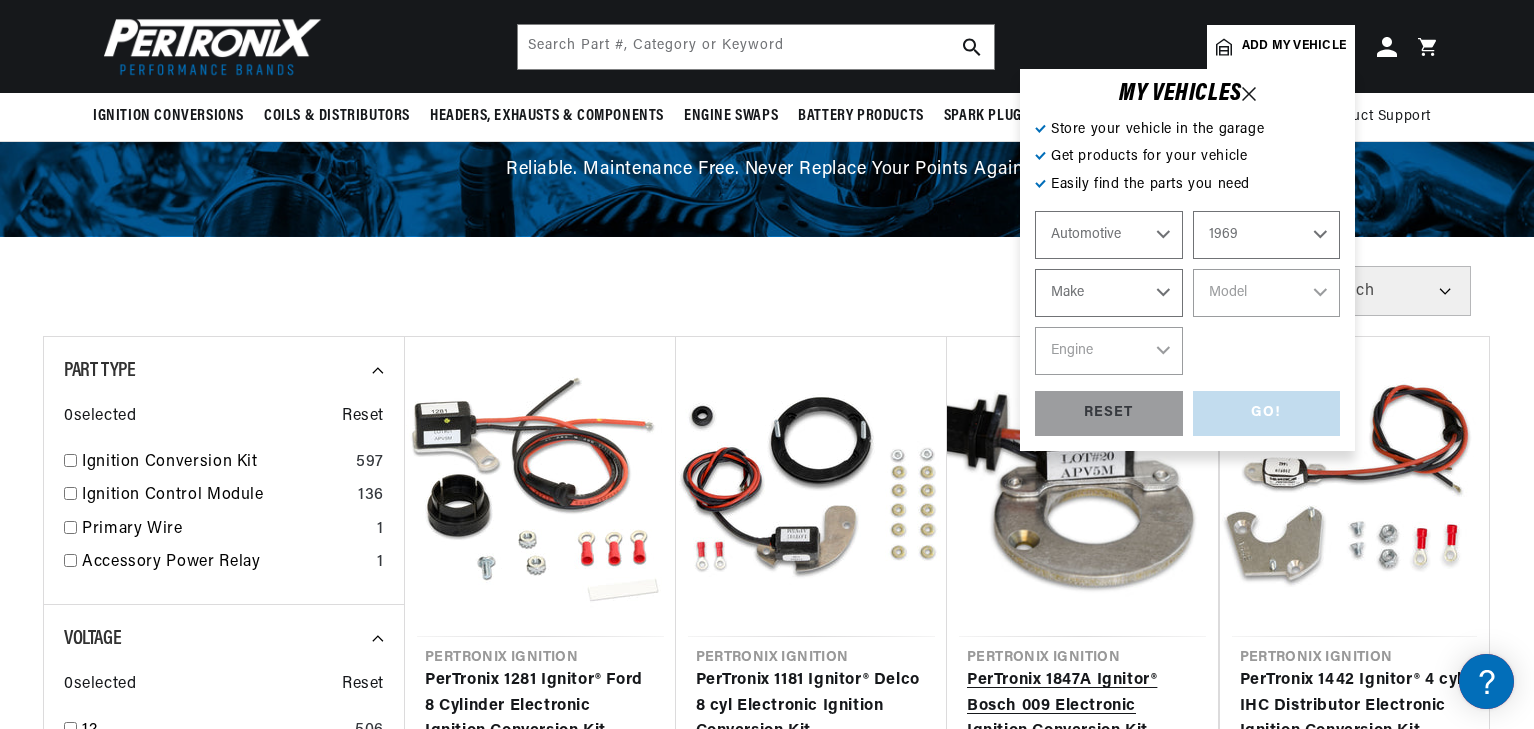 select on "Pontiac" 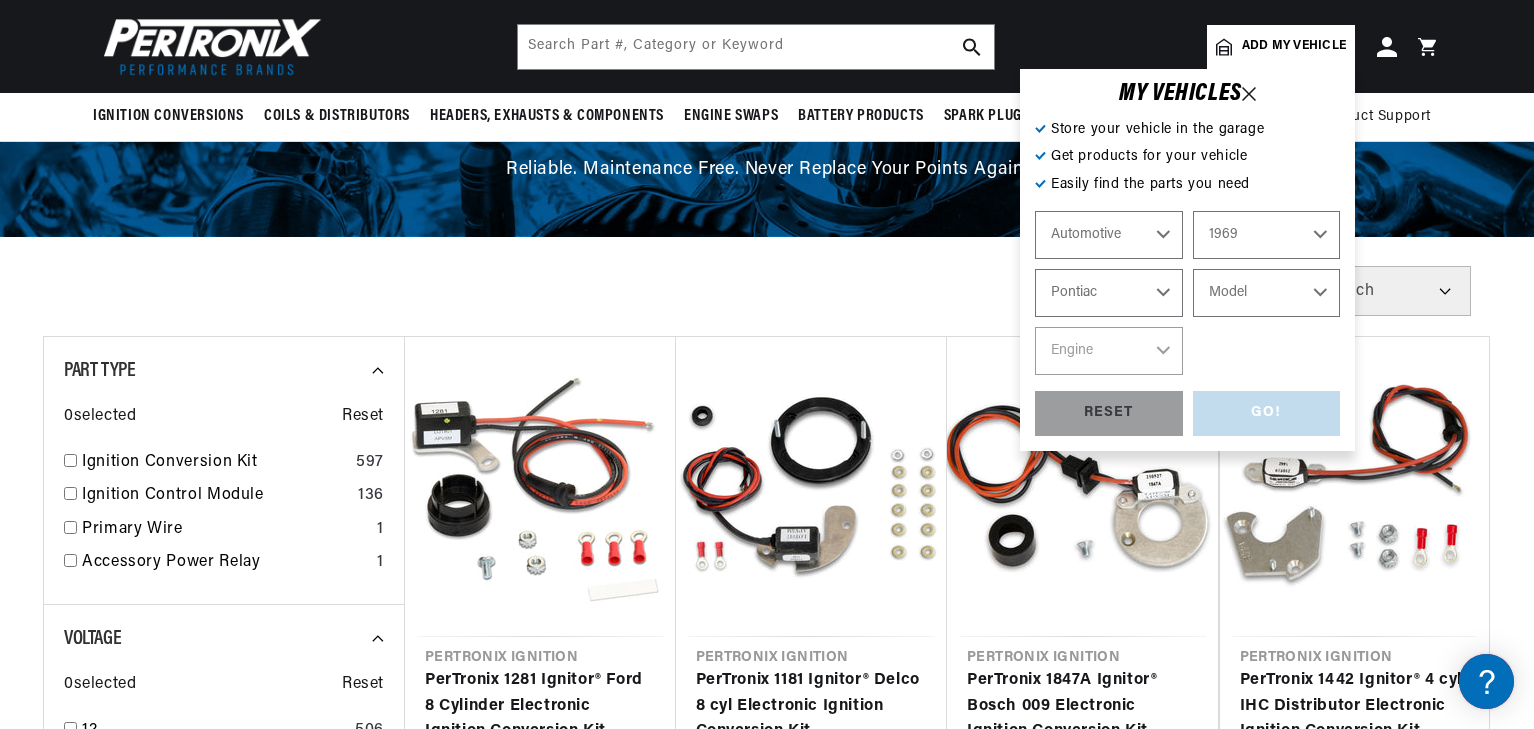scroll, scrollTop: 0, scrollLeft: 0, axis: both 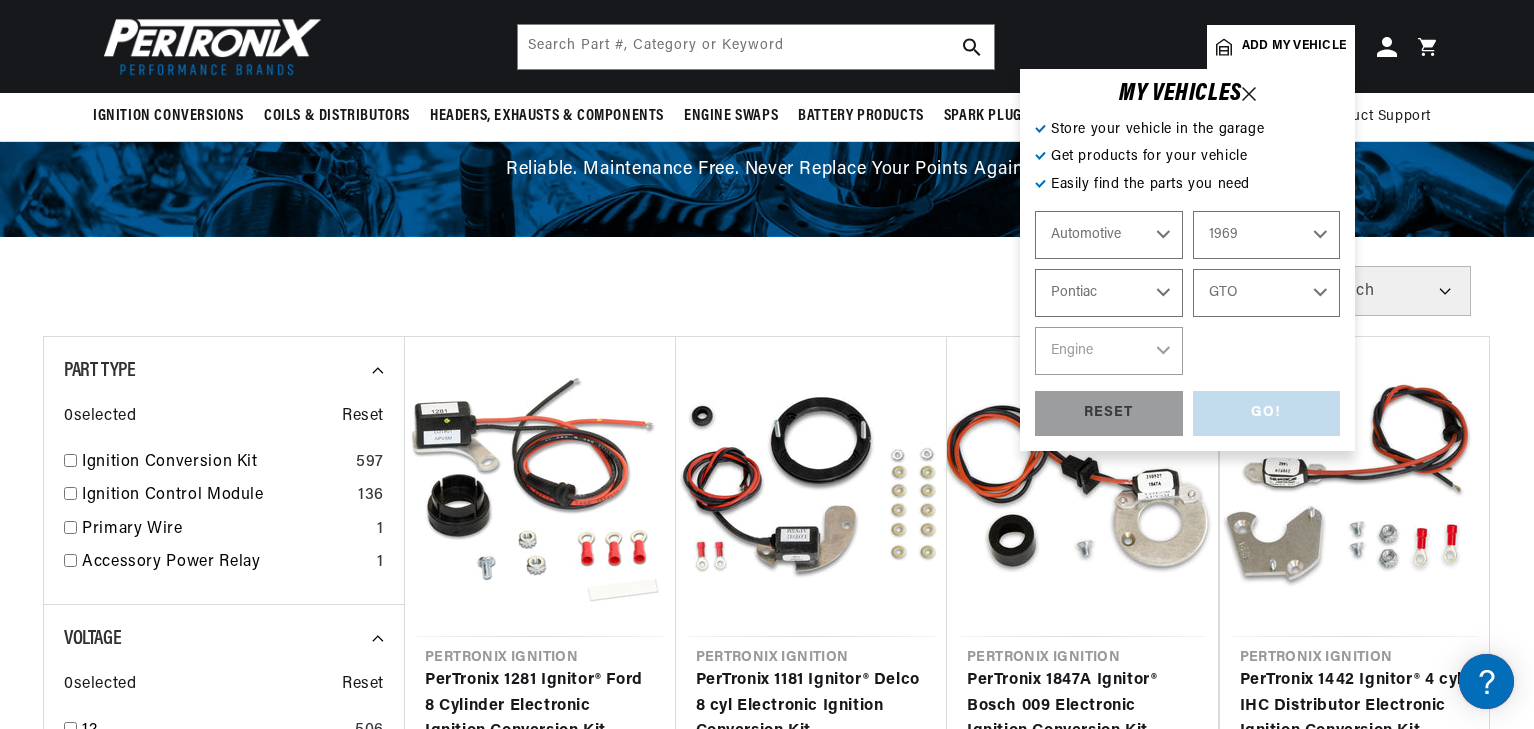click on "Model
Acadian
Beaumont
Bonneville
Catalina
Executive
Firebird
Grand Prix
GTO
Laurentian
LeMans
Parisienne
Strato-Chief
Tempest" at bounding box center [1267, 293] 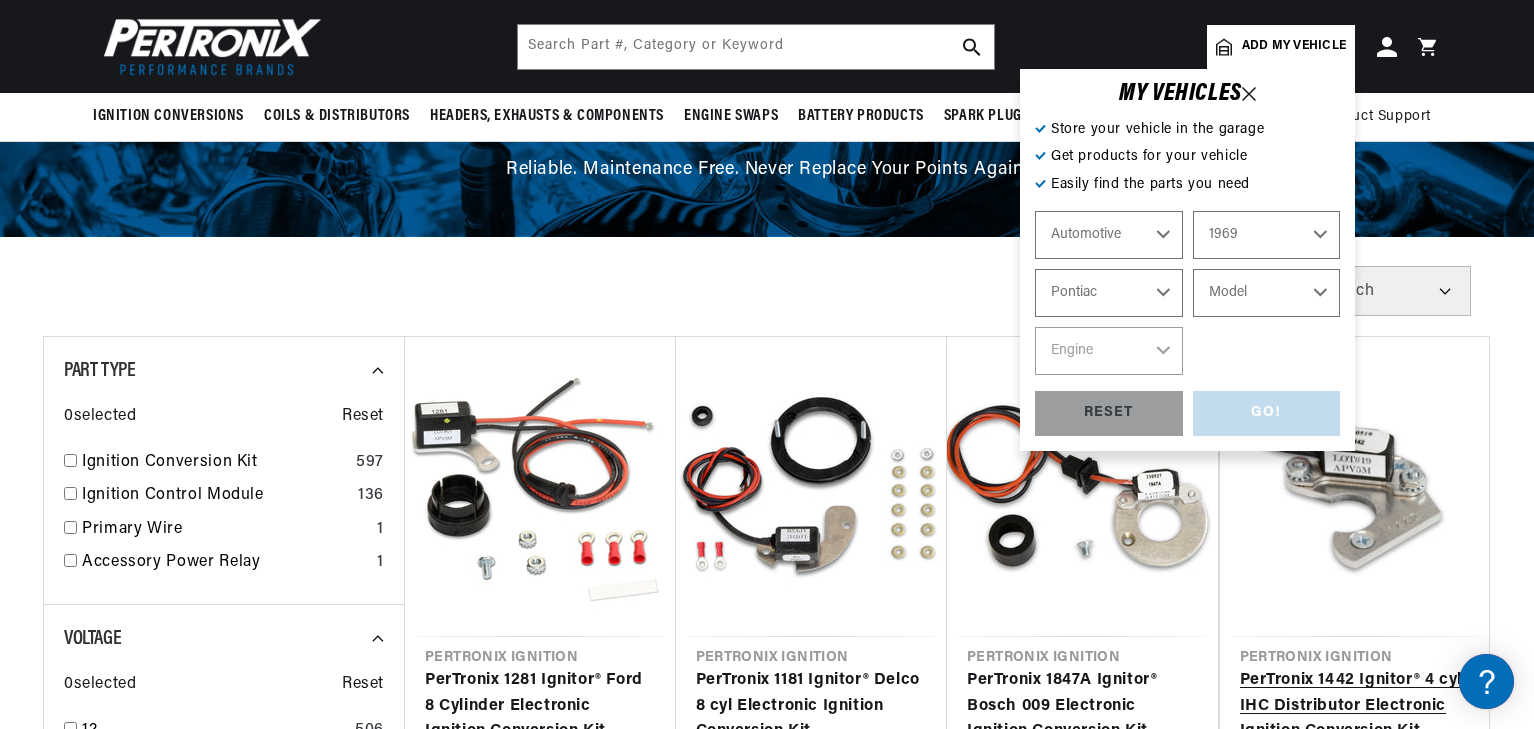 select on "GTO" 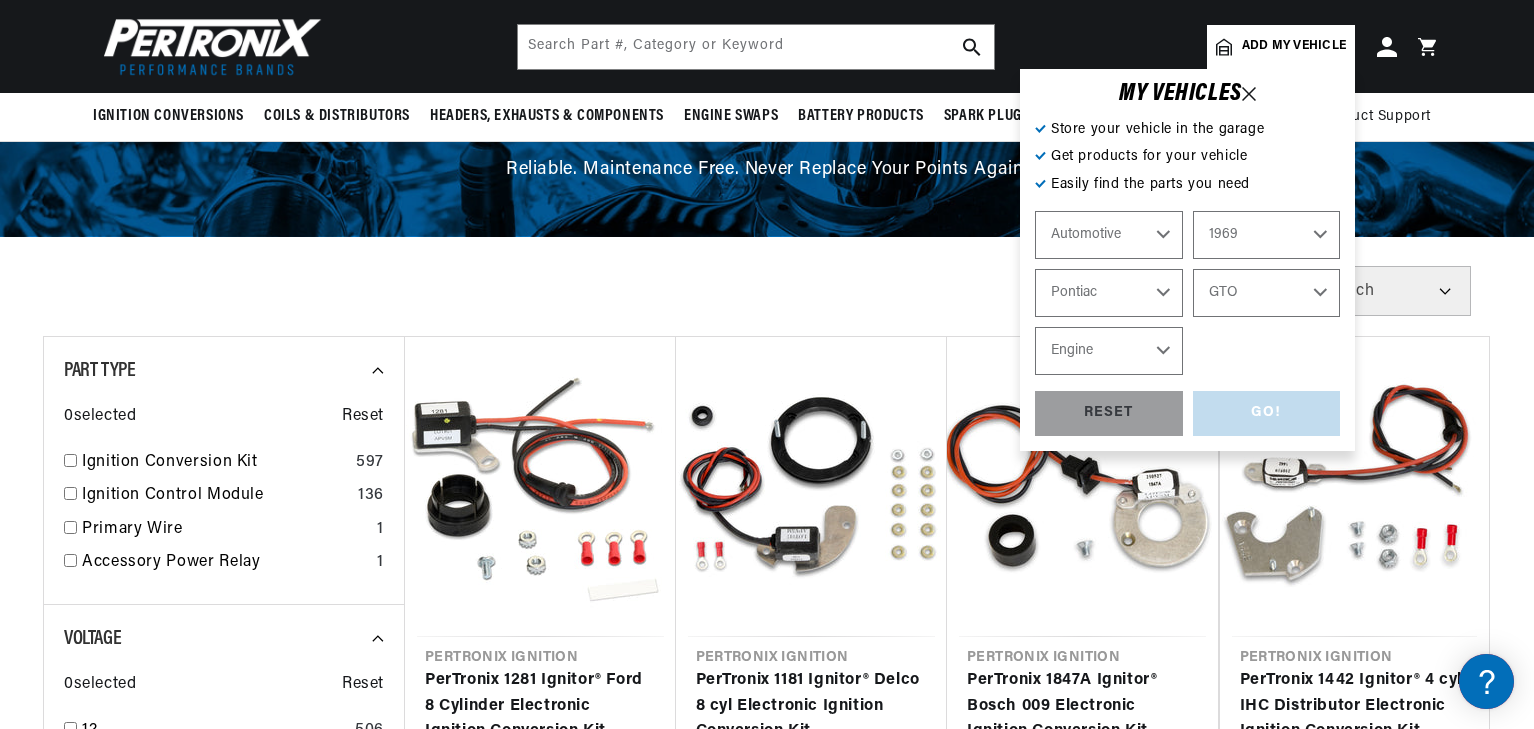 click on "Engine
6.4L
7.5L
400cid / 6.6L" at bounding box center (1109, 351) 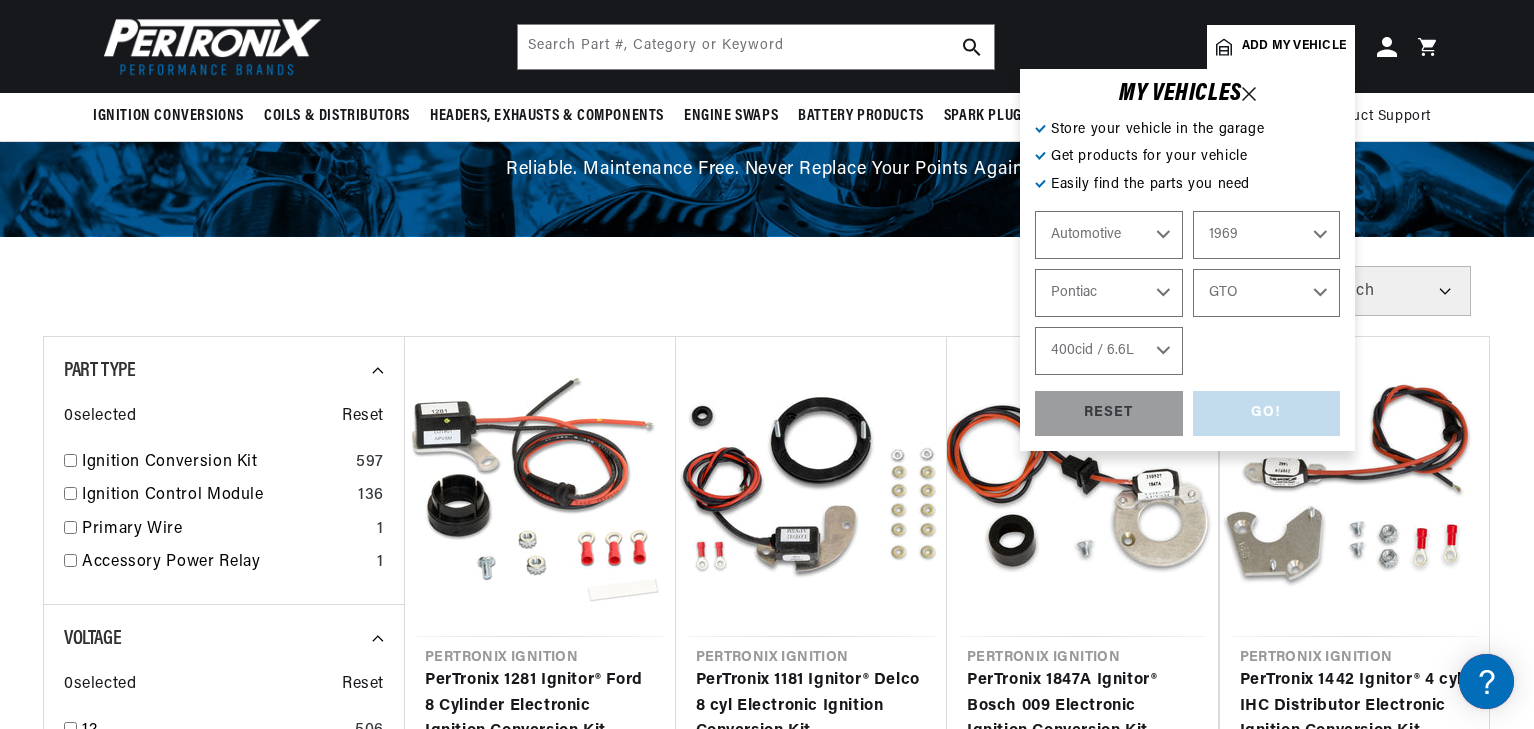 click on "Engine
6.4L
7.5L
400cid / 6.6L" at bounding box center (1109, 351) 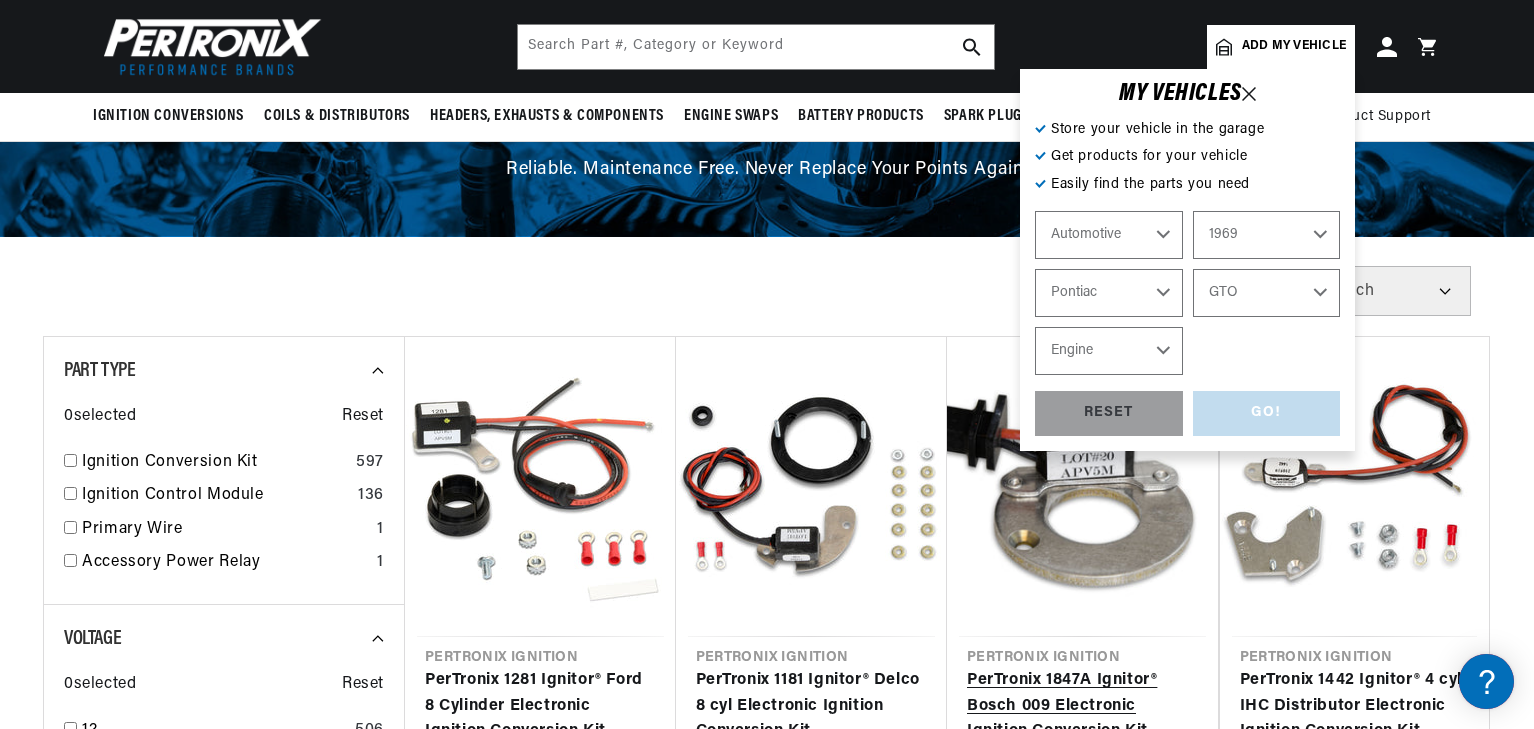 click on "PerTronix 1847A Ignitor® Bosch 009 Electronic Ignition Conversion Kit" at bounding box center [1082, 706] 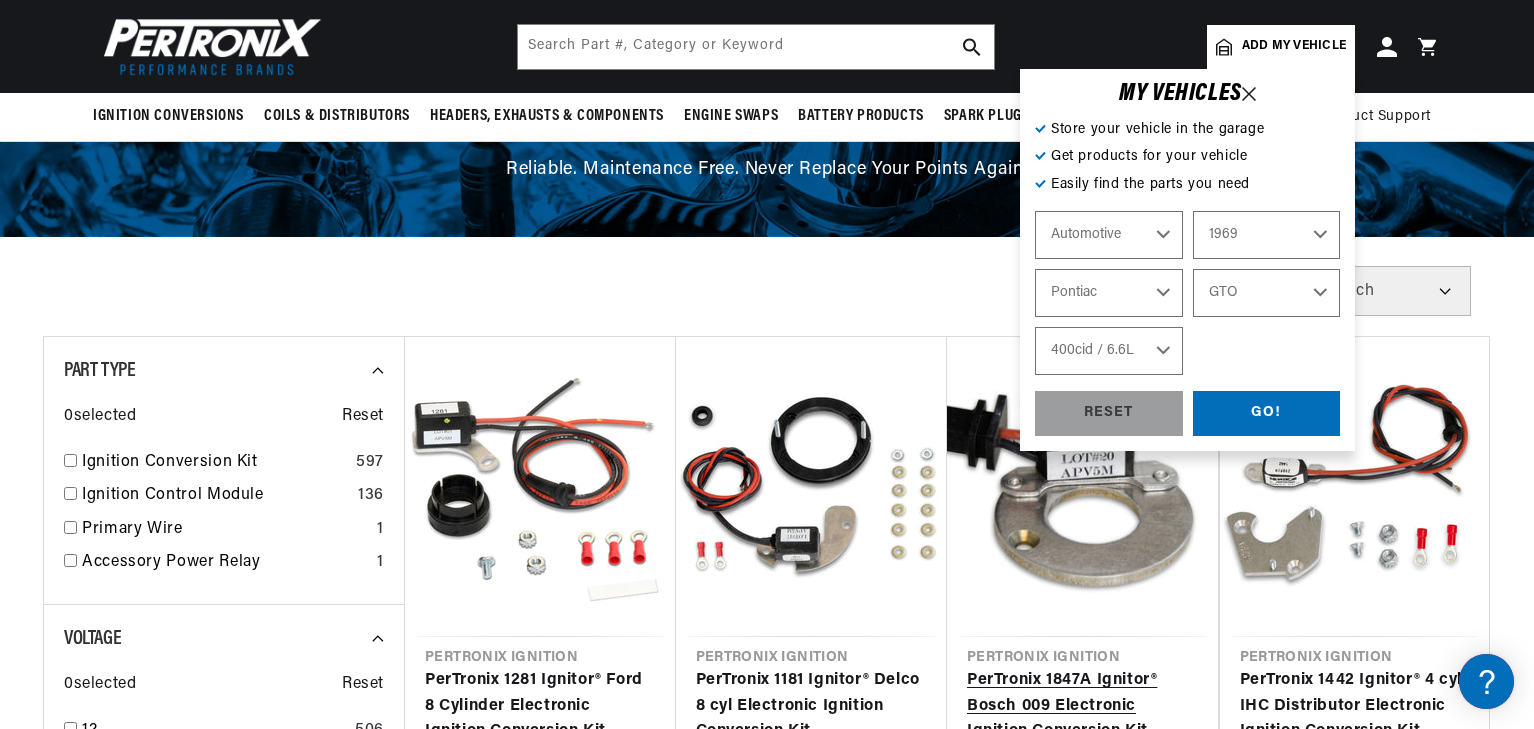 scroll, scrollTop: 0, scrollLeft: 0, axis: both 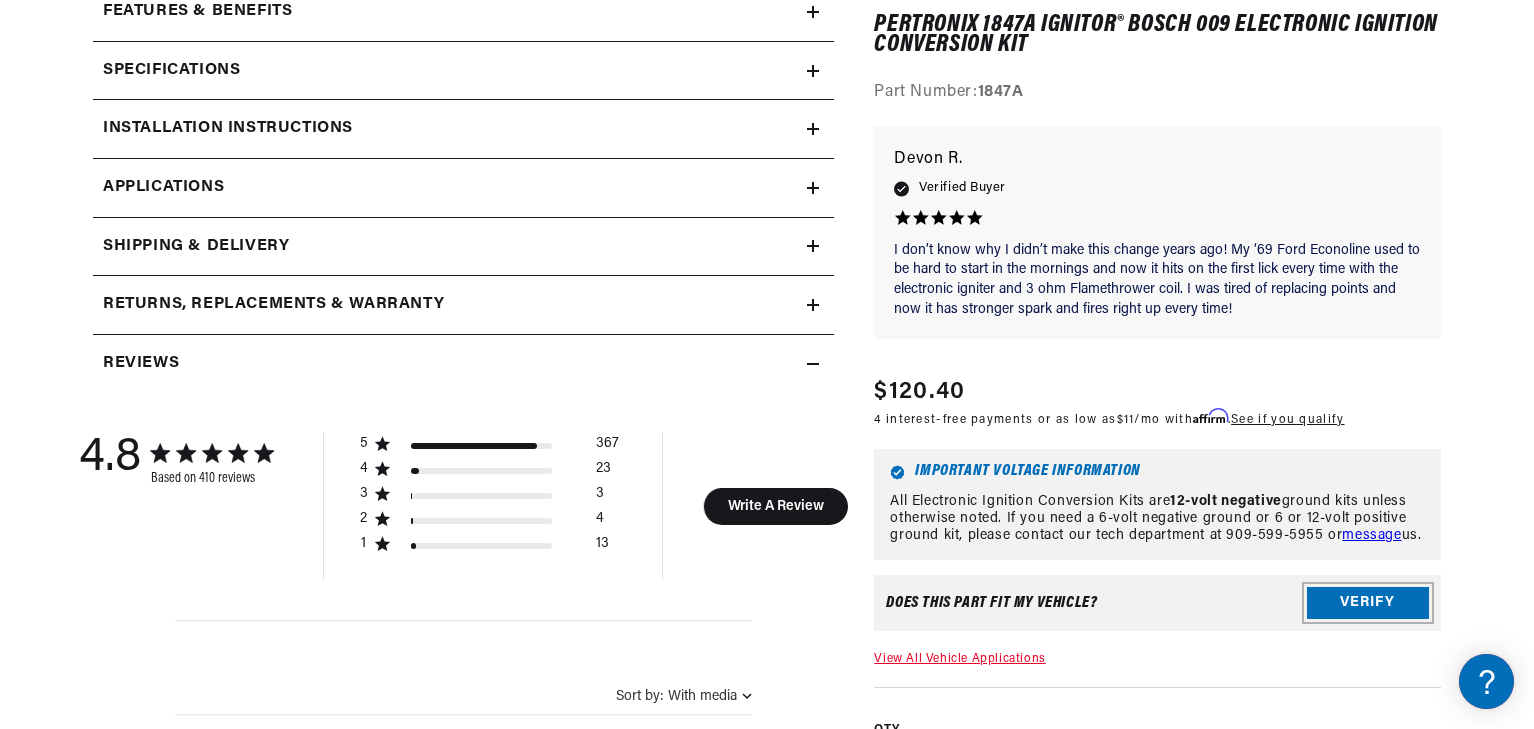 click on "Verify" at bounding box center [1368, 603] 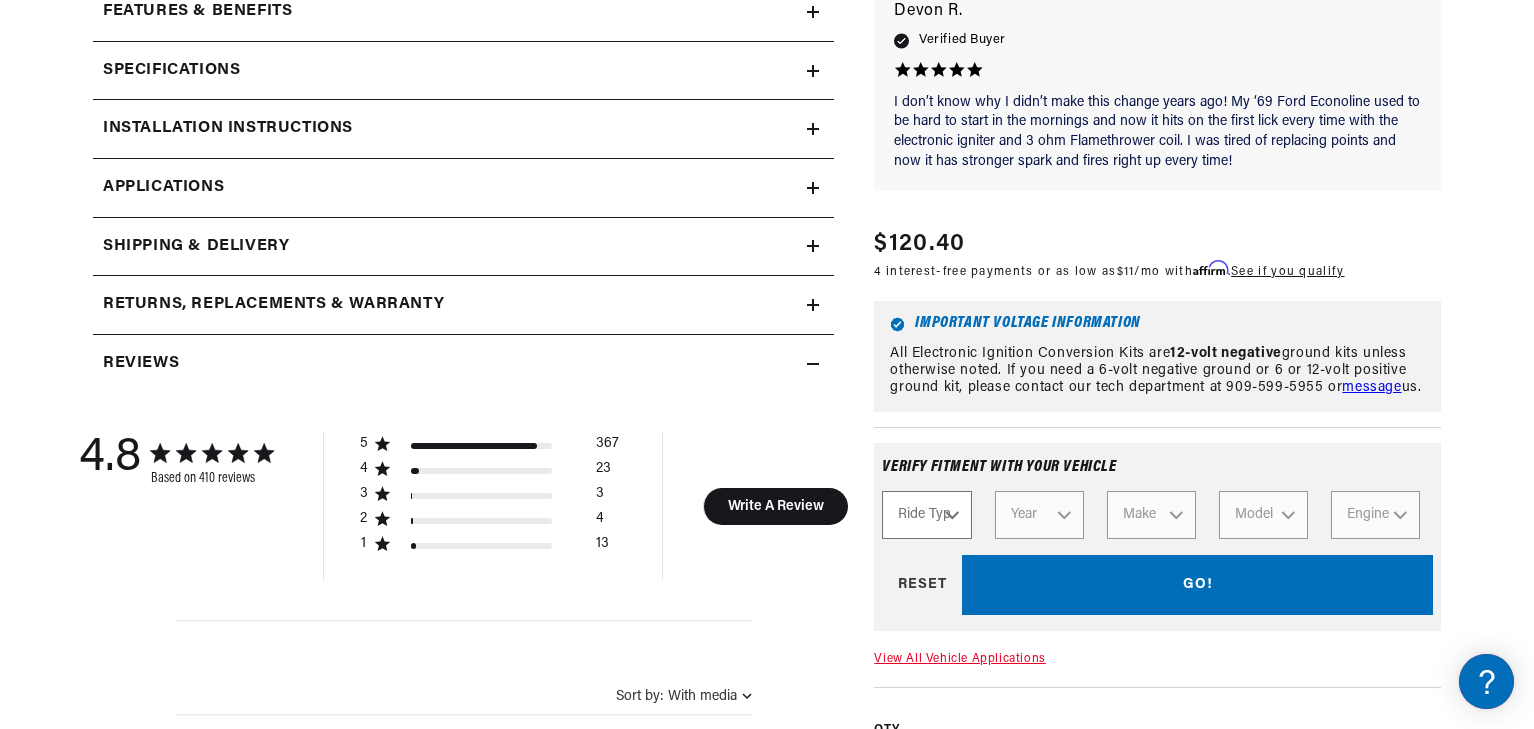 click on "Ride Type
Automotive
Agricultural
Industrial
Marine
Motorcycle" at bounding box center (926, 515) 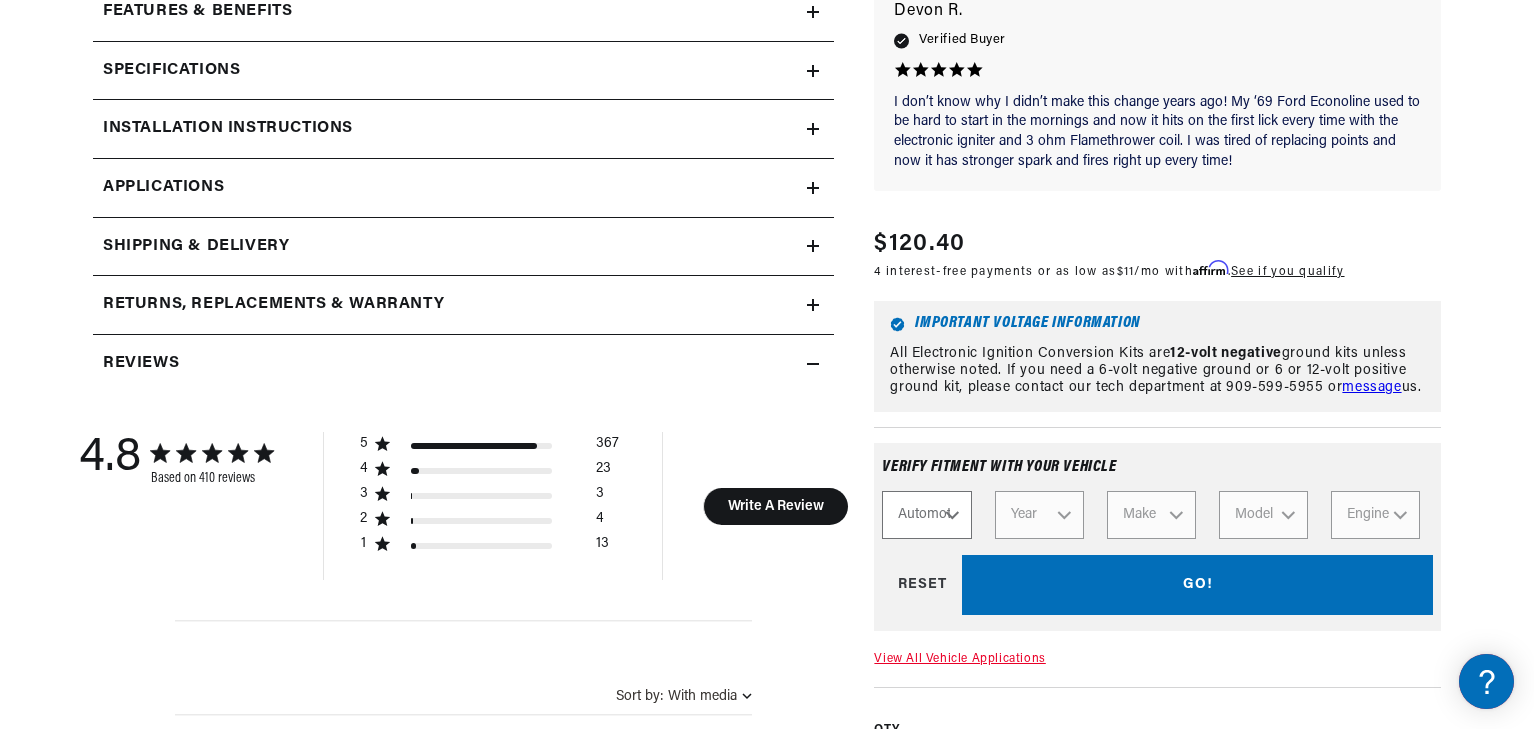 click on "Ride Type
Automotive
Agricultural
Industrial
Marine
Motorcycle" at bounding box center (926, 515) 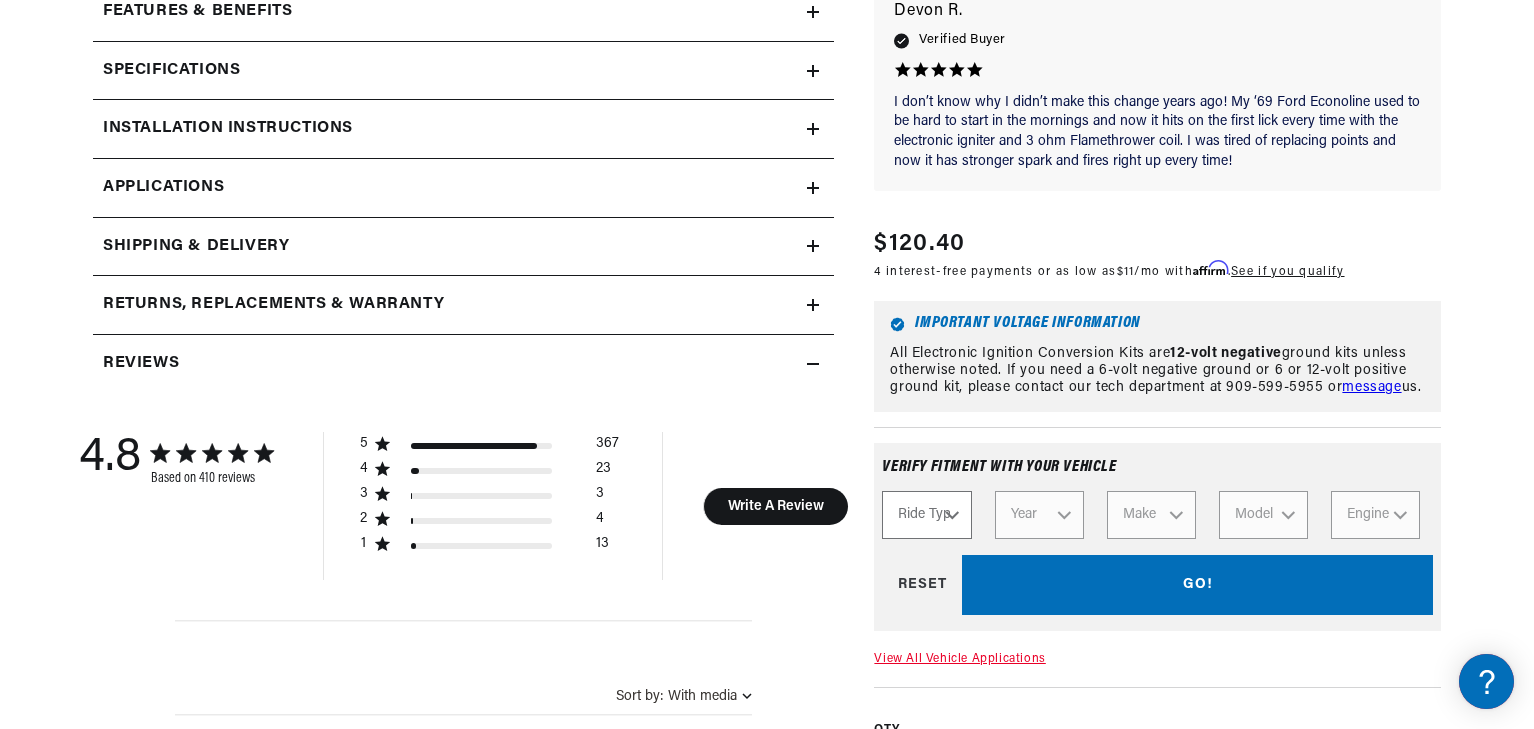 select on "Automotive" 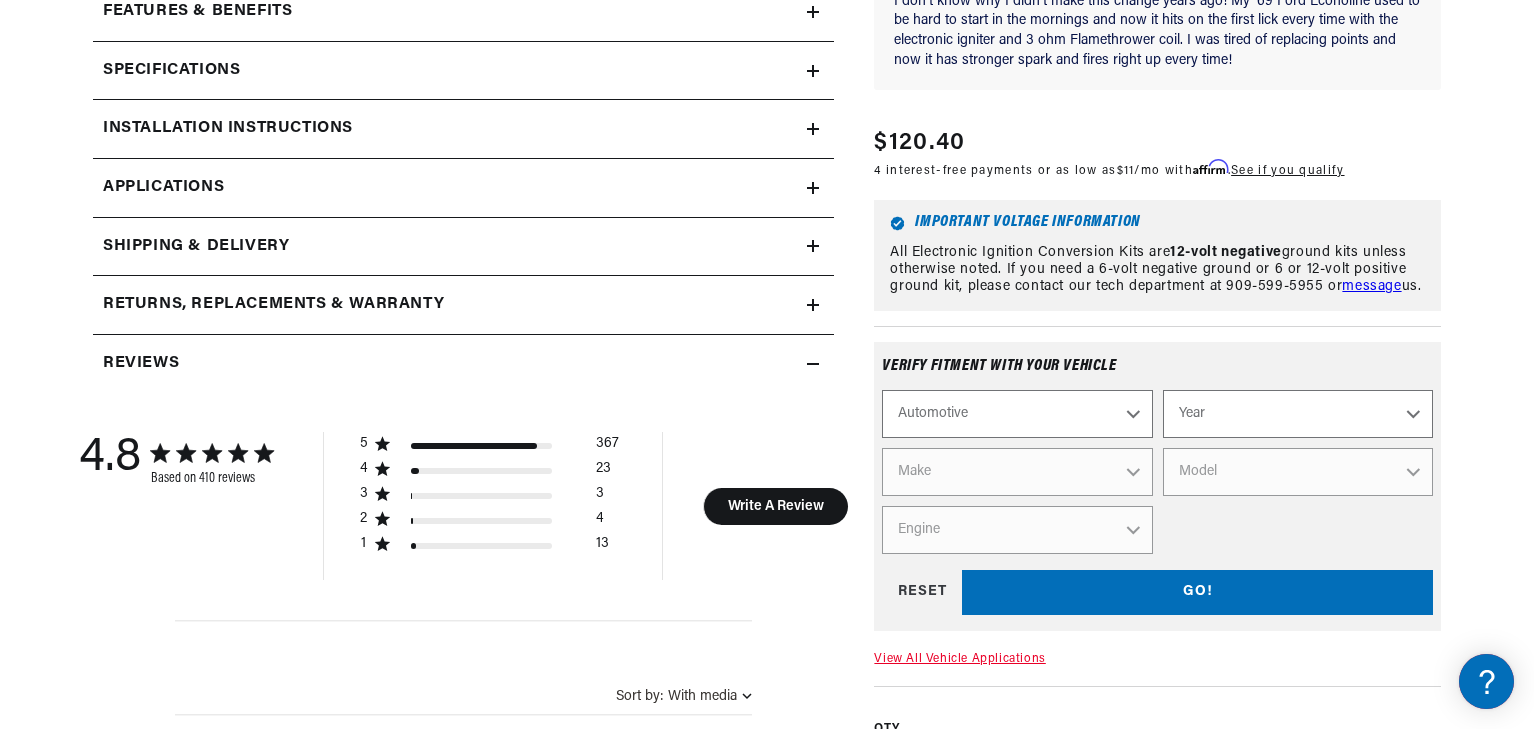 click on "Year
2022
2021
2020
2019
2018
2017
2016
2015
2014
2013
2012
2011
2010
2009
2008
2007
2006
2005
2004
2003
2002
2001
2000
1999
1998
1997
1996
1995
1994
1993
1992
1991
1990
1989
1988
1987
1986 1985" at bounding box center (1298, 415) 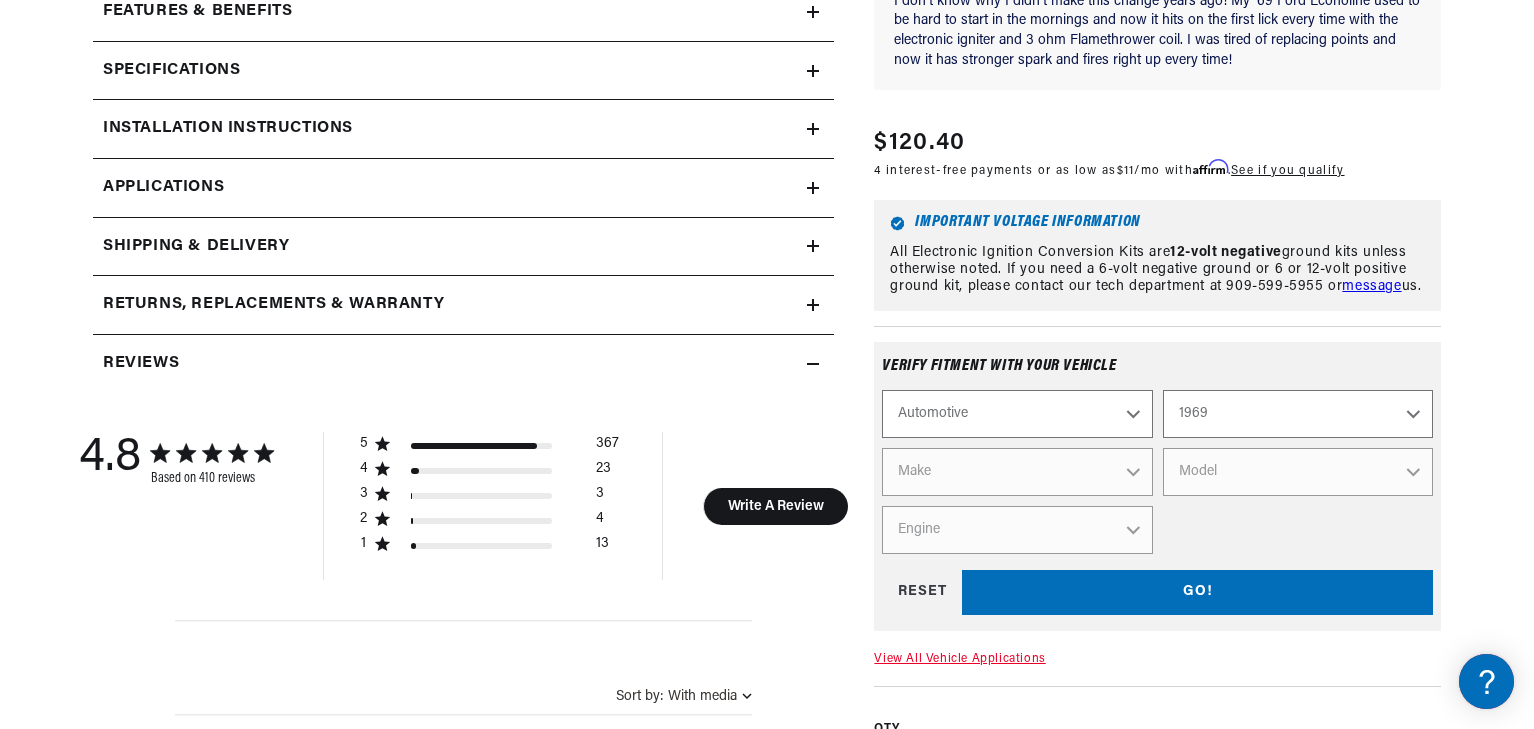 click on "Year
2022
2021
2020
2019
2018
2017
2016
2015
2014
2013
2012
2011
2010
2009
2008
2007
2006
2005
2004
2003
2002
2001
2000
1999
1998
1997
1996
1995
1994
1993
1992
1991
1990
1989
1988
1987
1986 1985" at bounding box center (1298, 415) 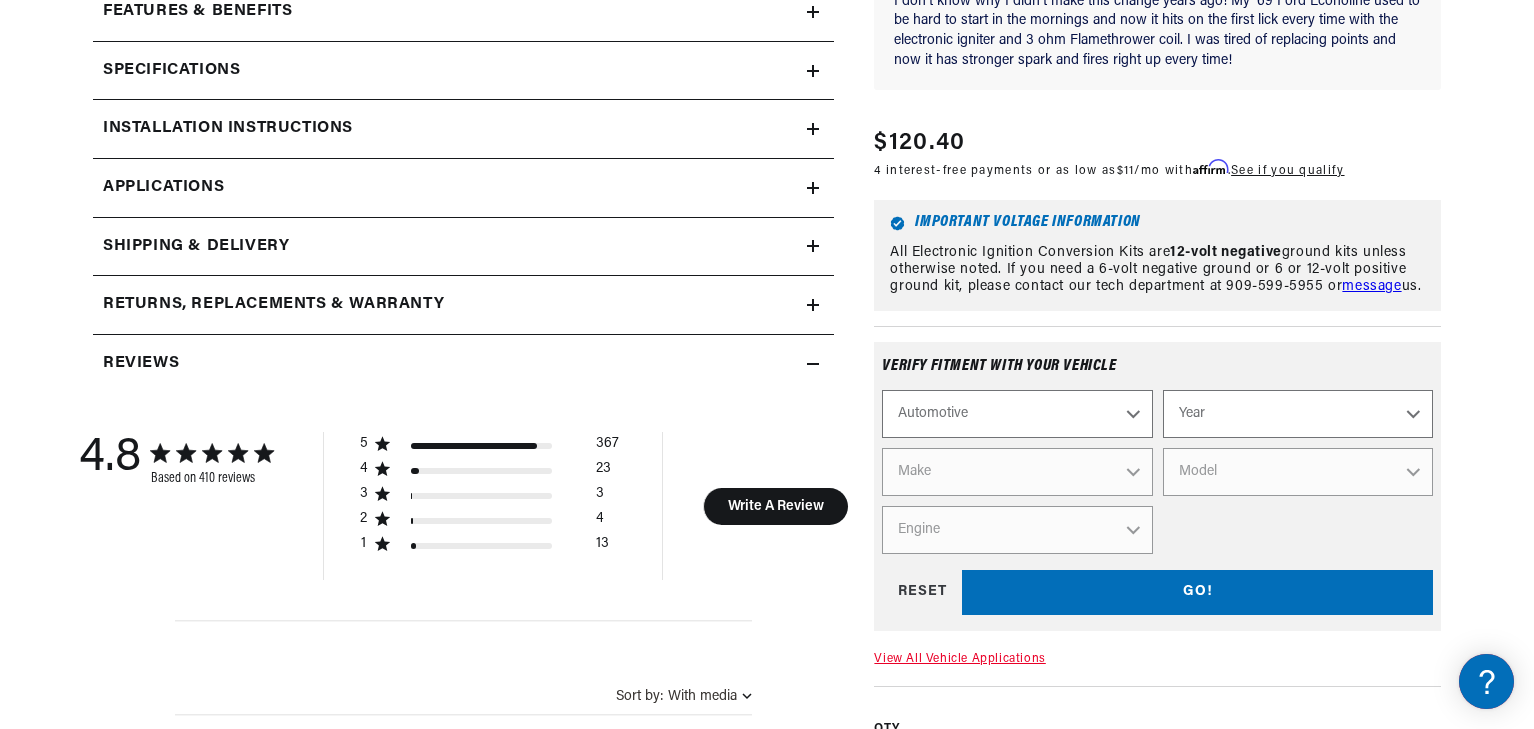 select on "1969" 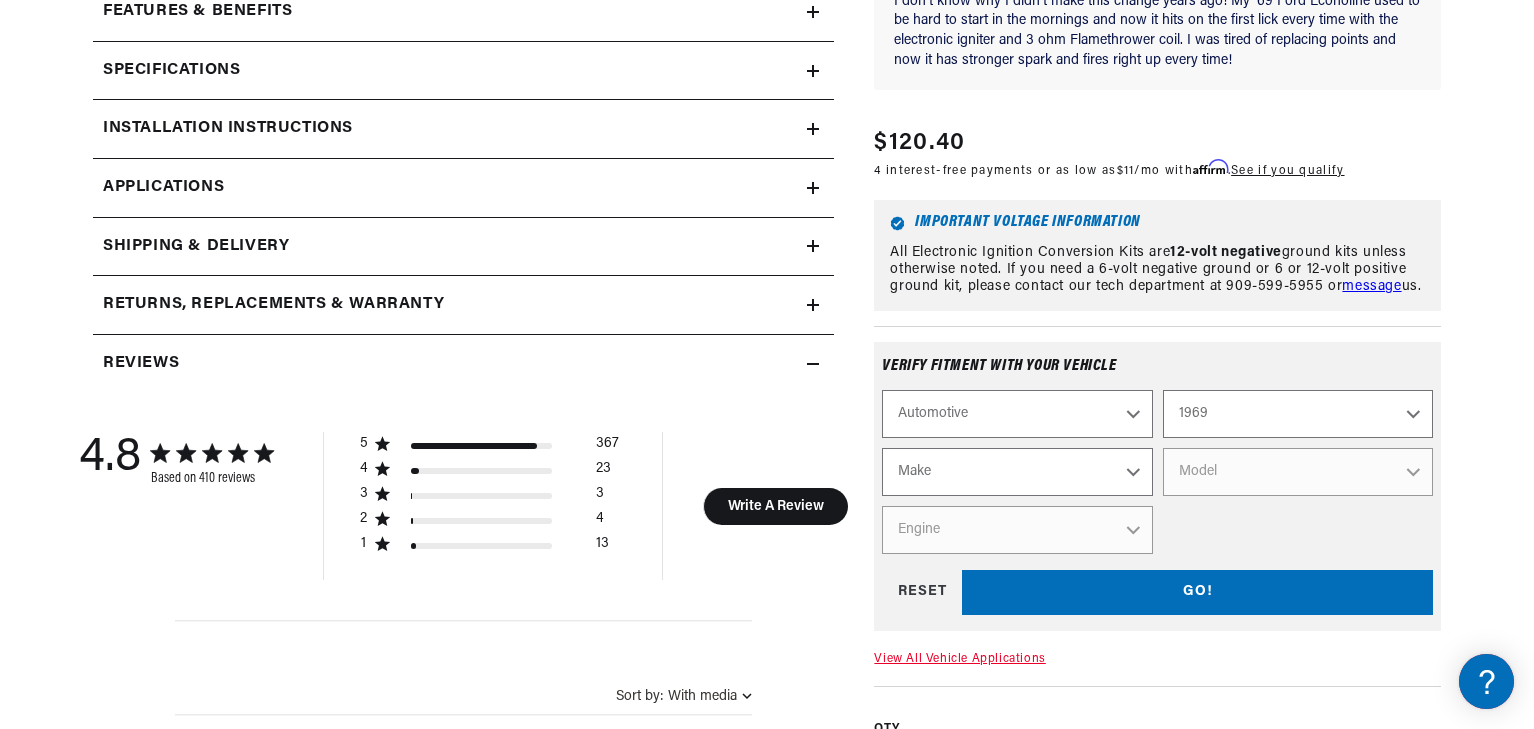 click on "Make
Alfa Romeo
American Motors
Aston Martin
Austin
Austin Healey
Avanti
BMW
Buick
Cadillac
Checker
Chevrolet
Chrysler
Citroen
Dodge
Ferrari
Fiat
Ford
Ford (Europe)
GMC
Honda
IHC Truck
International
Jaguar
Jeep
Lamborghini
Lancia
Lincoln
Lotus
Maserati
Mercedes-Benz
Mercury
MG
Morris" at bounding box center [1017, 473] 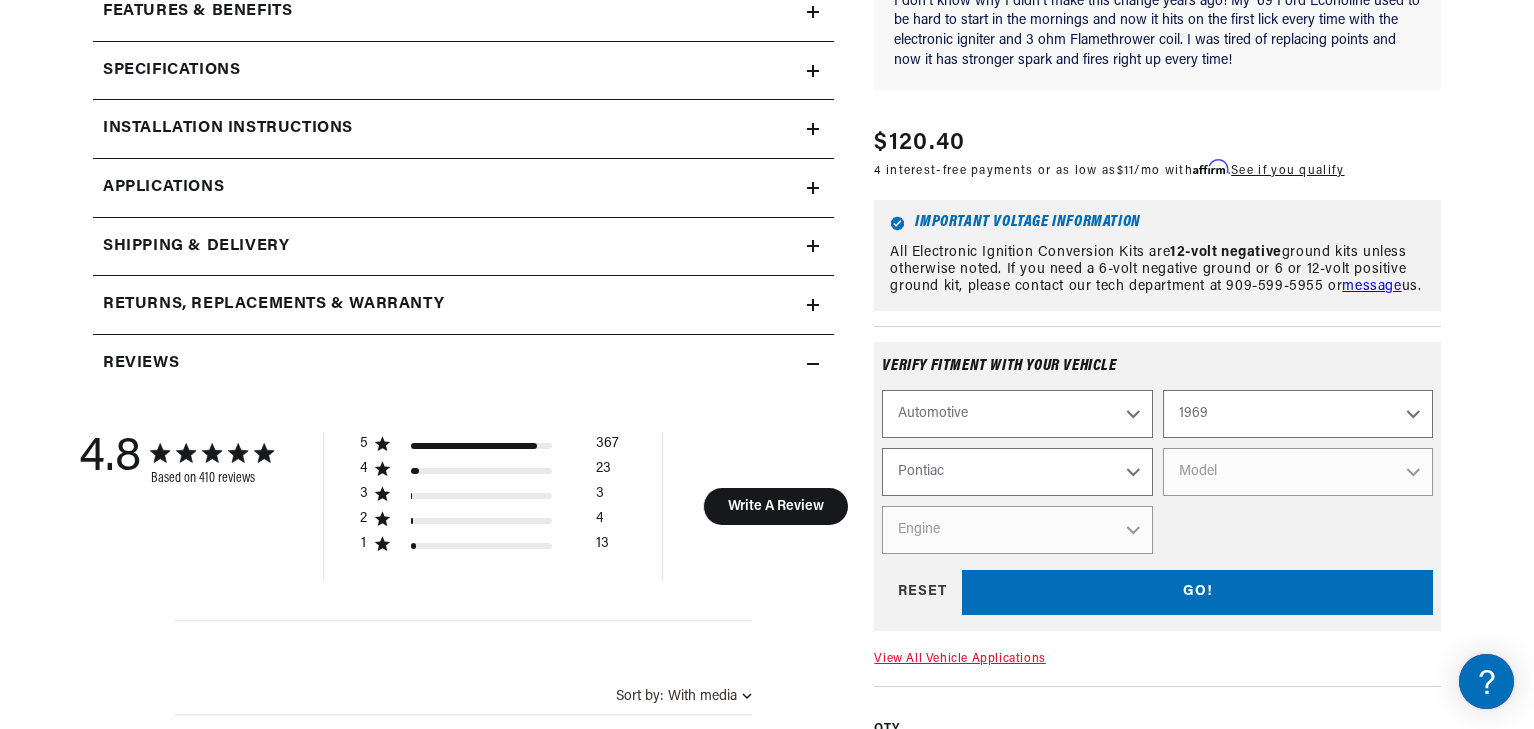 click on "Make
Alfa Romeo
American Motors
Aston Martin
Austin
Austin Healey
Avanti
BMW
Buick
Cadillac
Checker
Chevrolet
Chrysler
Citroen
Dodge
Ferrari
Fiat
Ford
Ford (Europe)
GMC
Honda
IHC Truck
International
Jaguar
Jeep
Lamborghini
Lancia
Lincoln
Lotus
Maserati
Mercedes-Benz
Mercury
MG
Morris" at bounding box center (1017, 473) 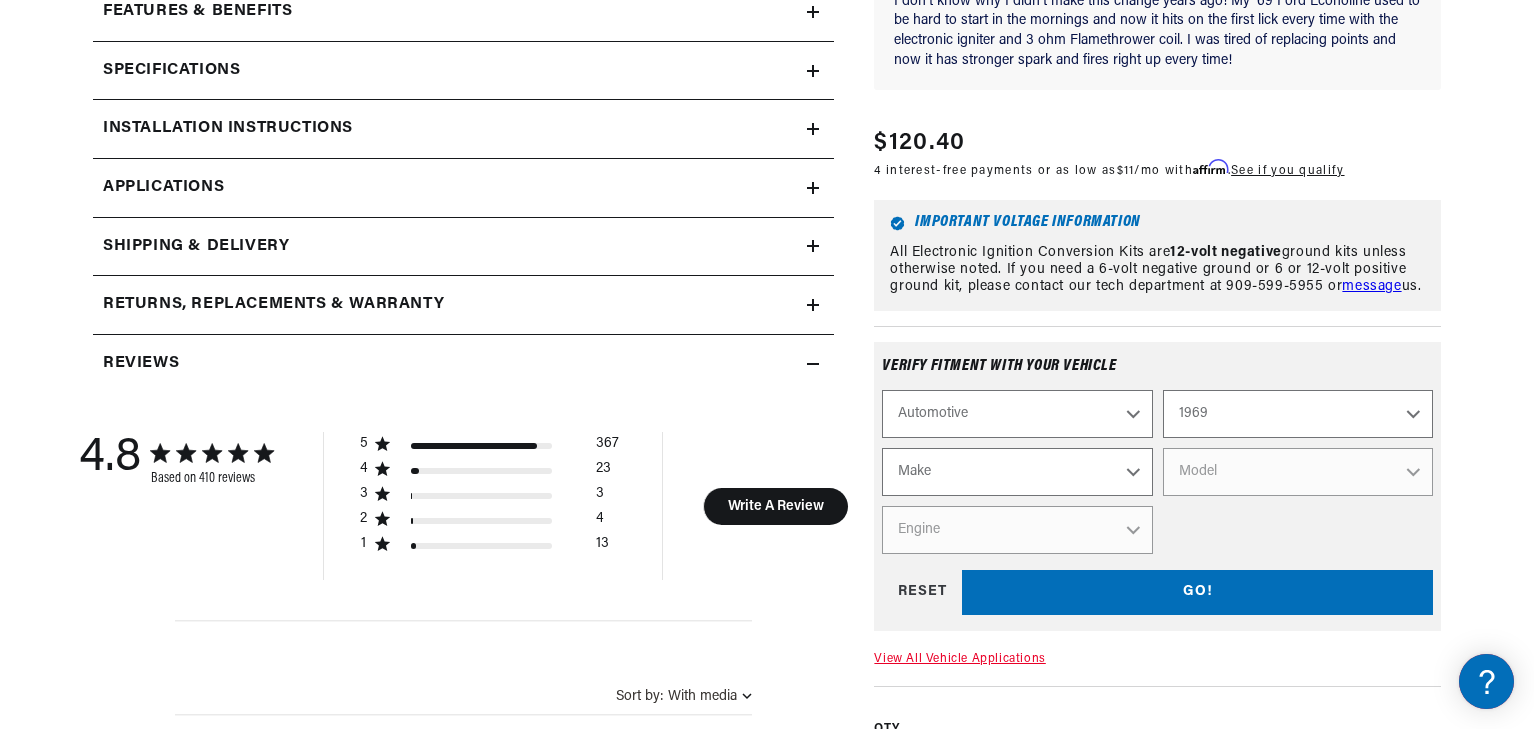select on "Pontiac" 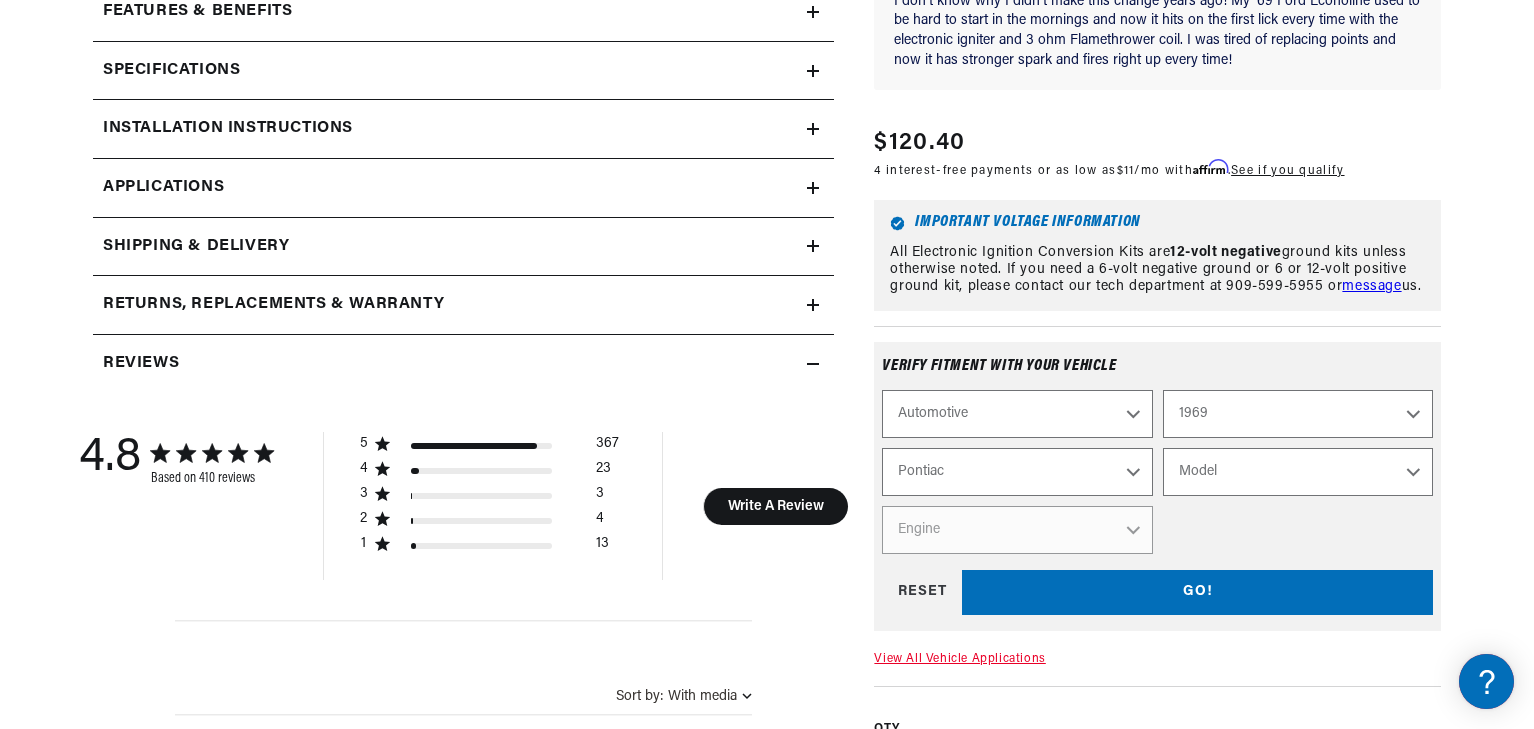 click on "Model
Acadian
Beaumont
Bonneville
Catalina
Executive
Firebird
Grand Prix
GTO
Laurentian
LeMans
Parisienne
Strato-Chief
Tempest" at bounding box center (1298, 473) 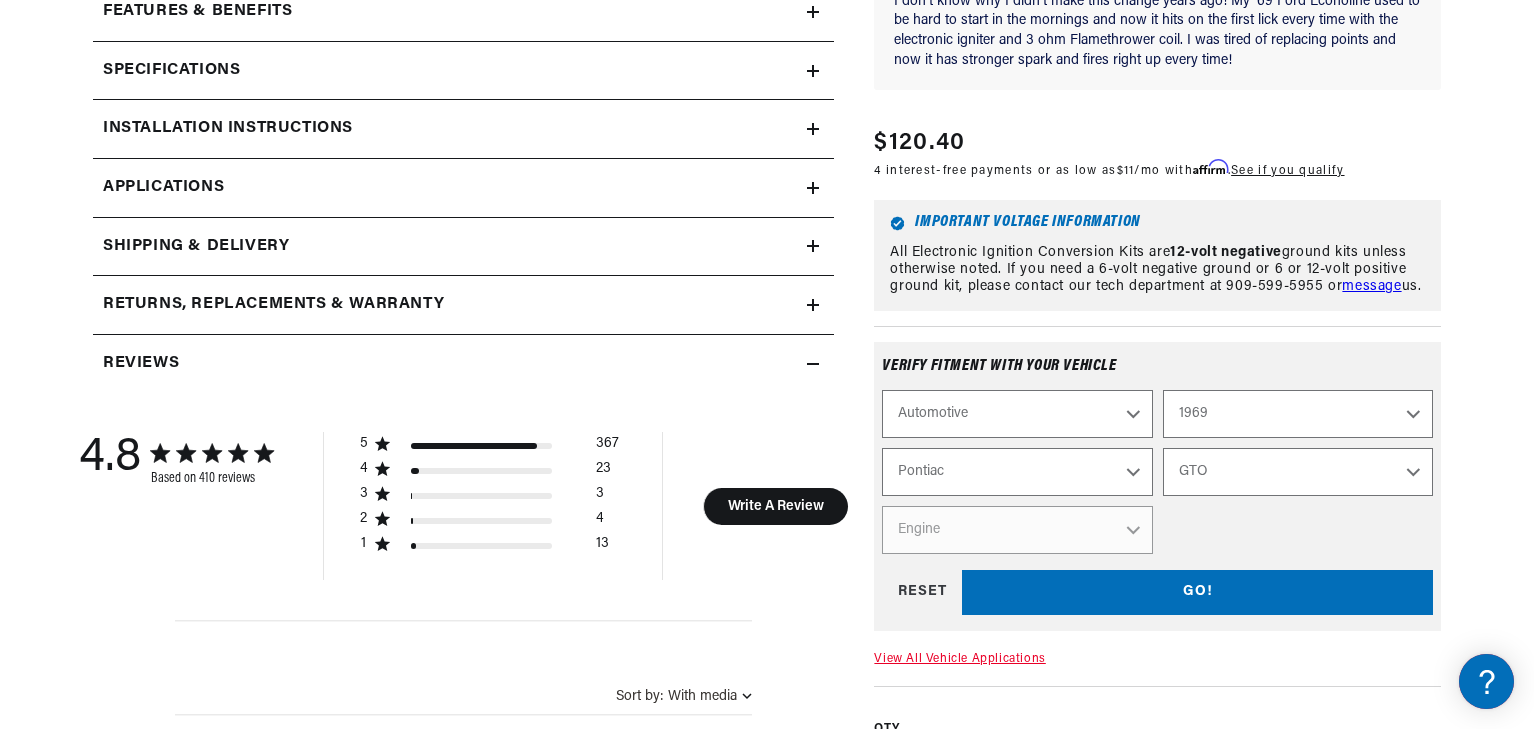 click on "Model
Acadian
Beaumont
Bonneville
Catalina
Executive
Firebird
Grand Prix
GTO
Laurentian
LeMans
Parisienne
Strato-Chief
Tempest" at bounding box center (1298, 473) 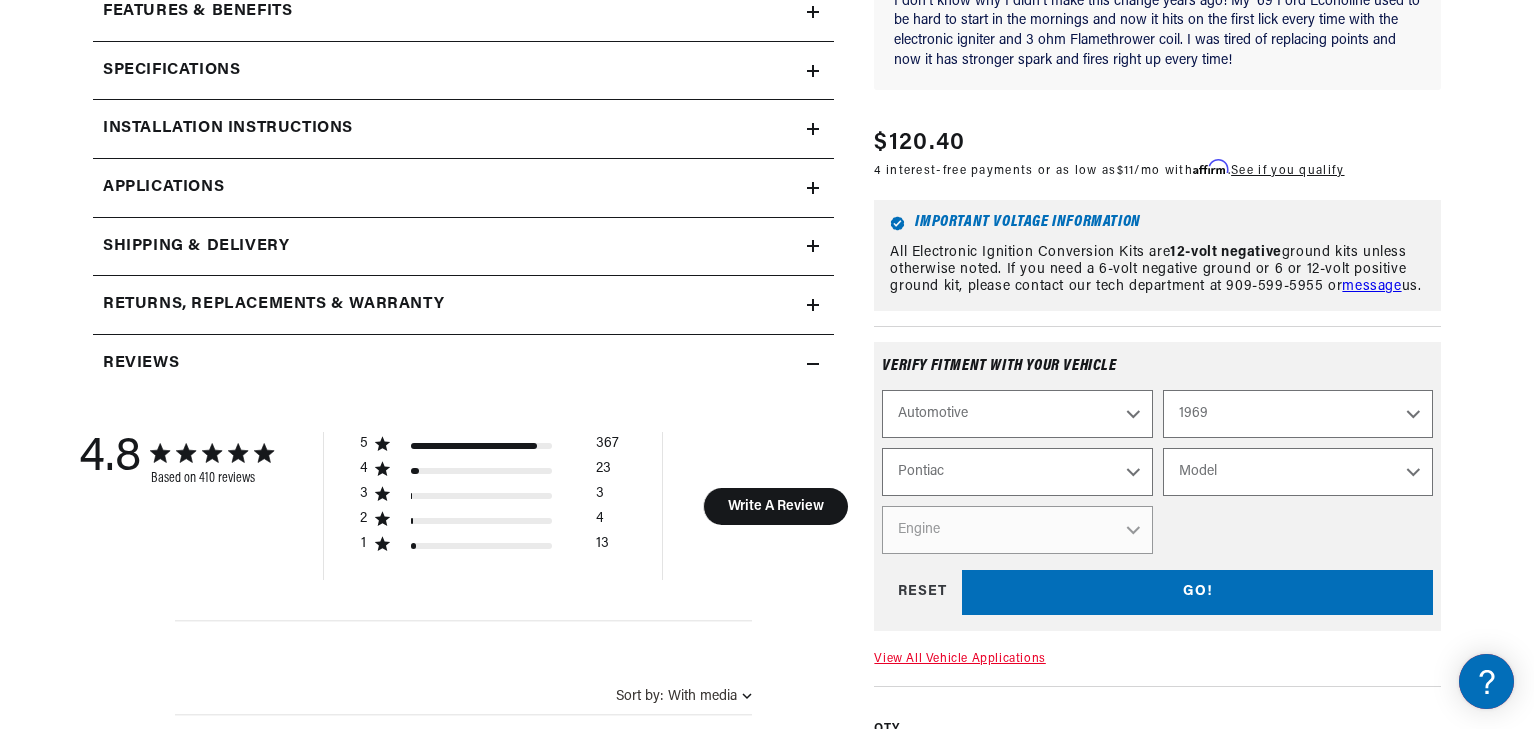 select on "GTO" 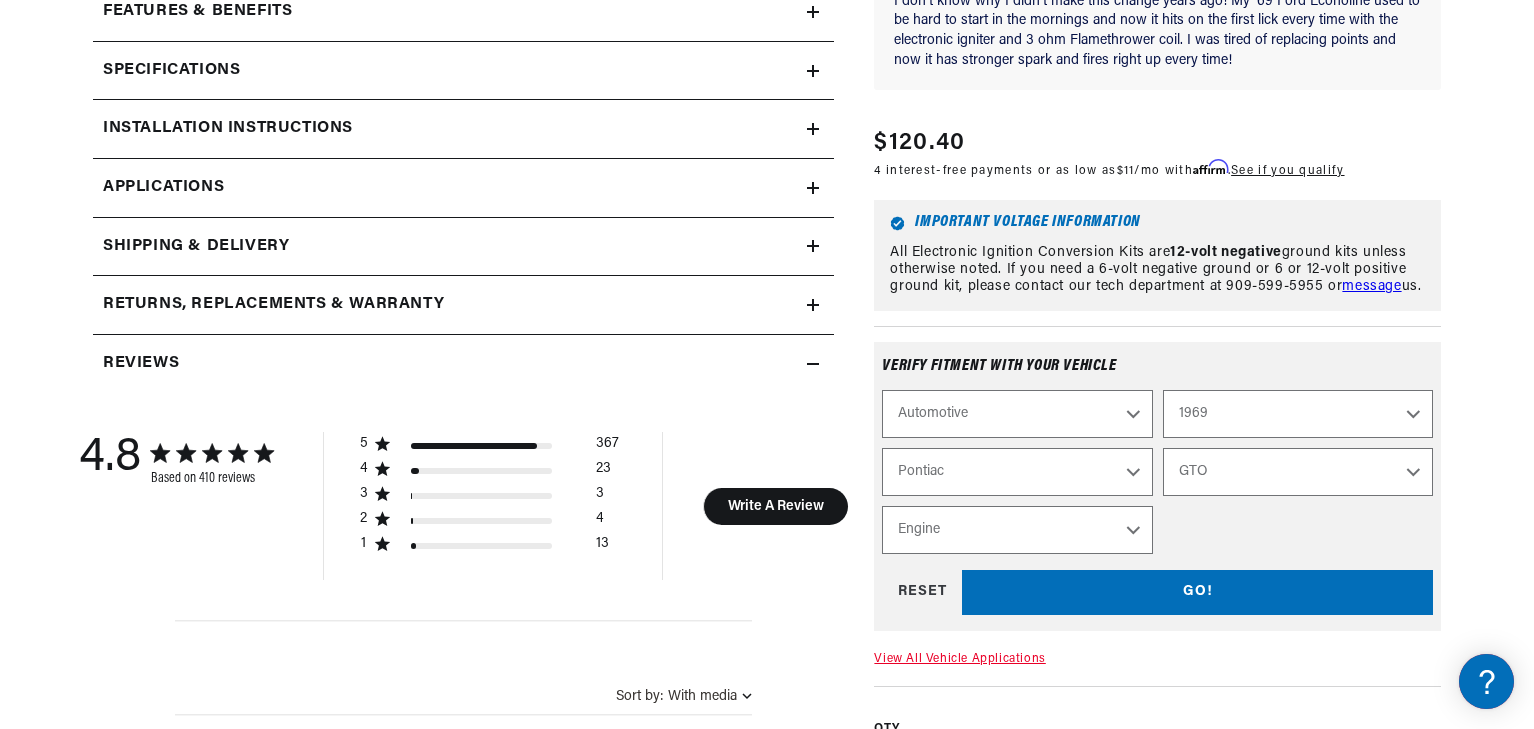 scroll, scrollTop: 0, scrollLeft: 0, axis: both 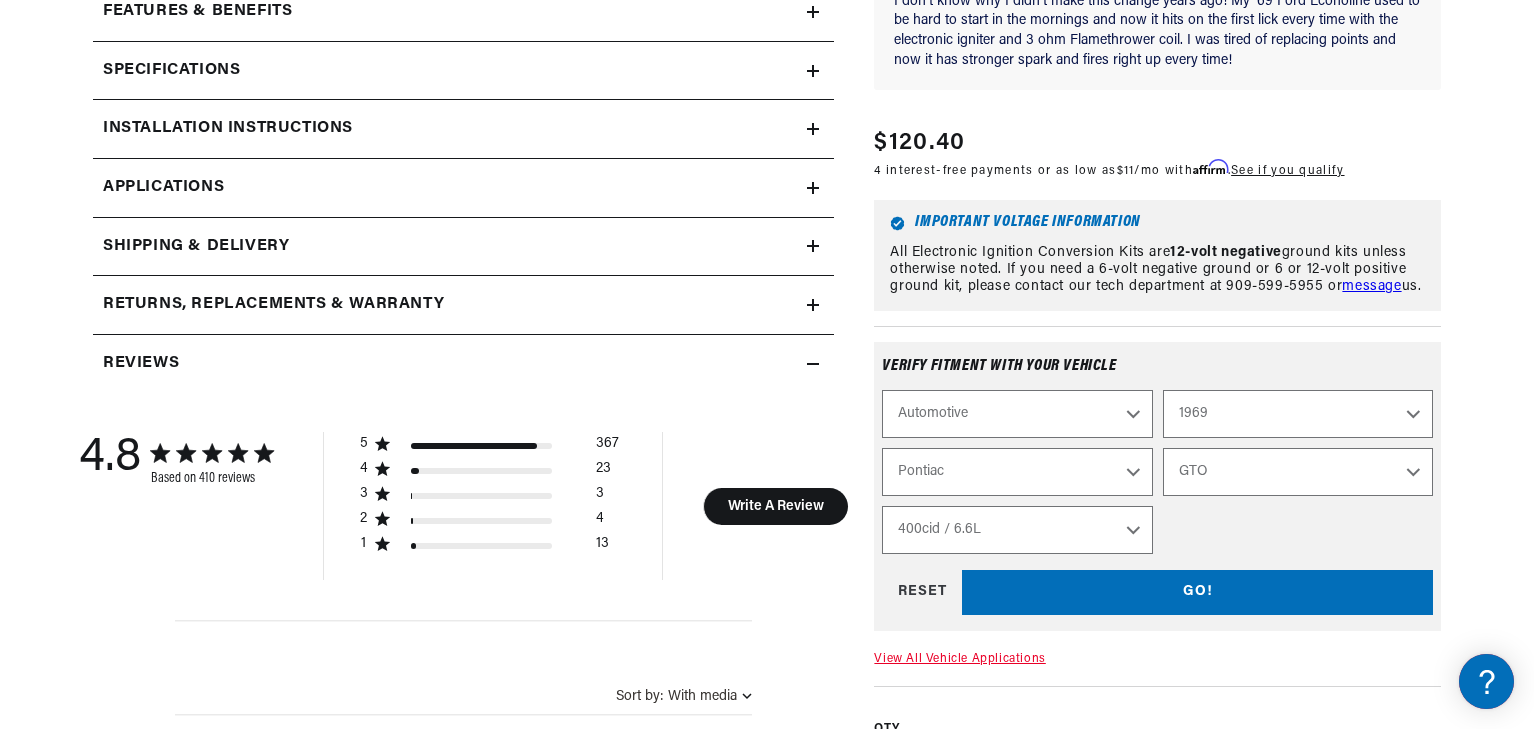 click on "Engine
6.4L
7.5L
400cid / 6.6L" at bounding box center (1017, 531) 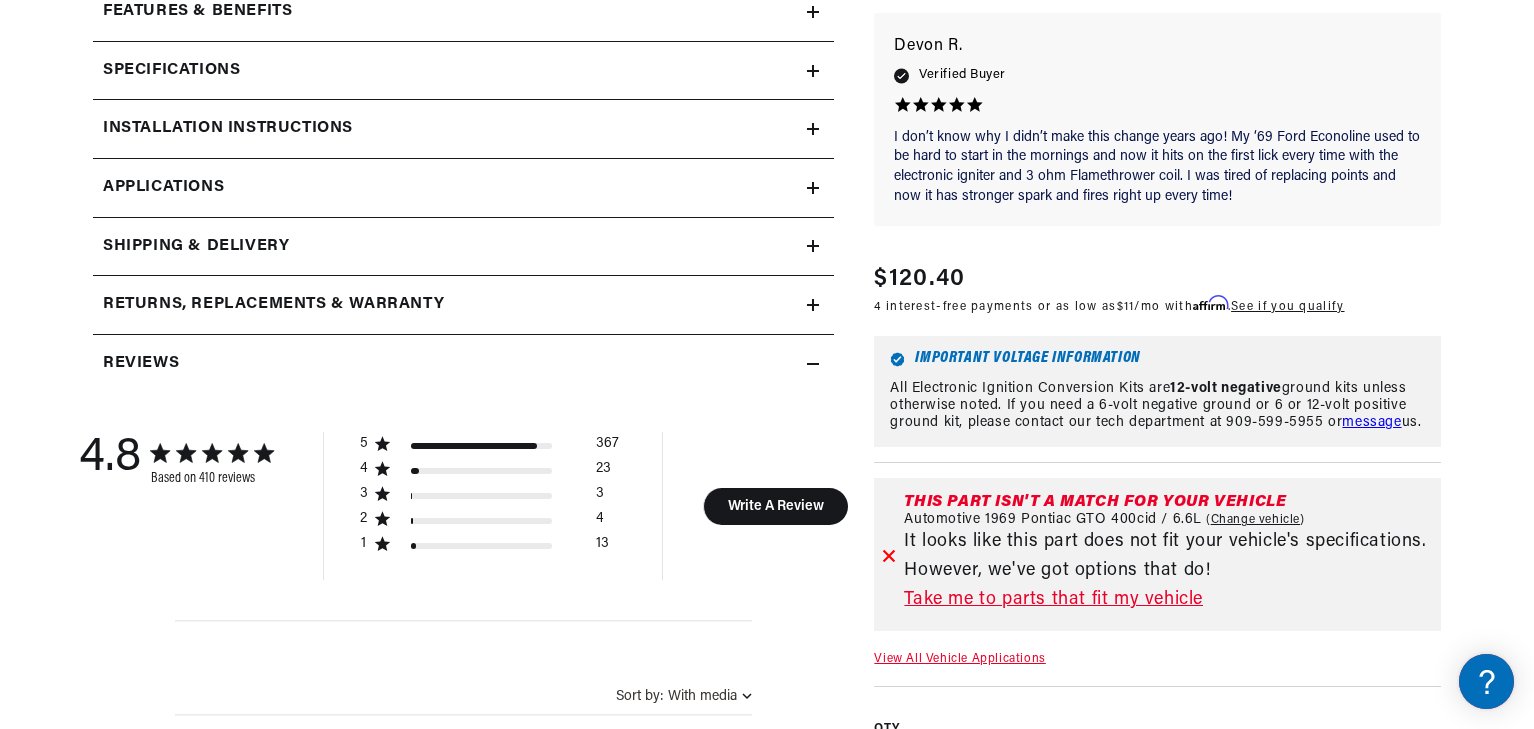 scroll, scrollTop: 0, scrollLeft: 746, axis: horizontal 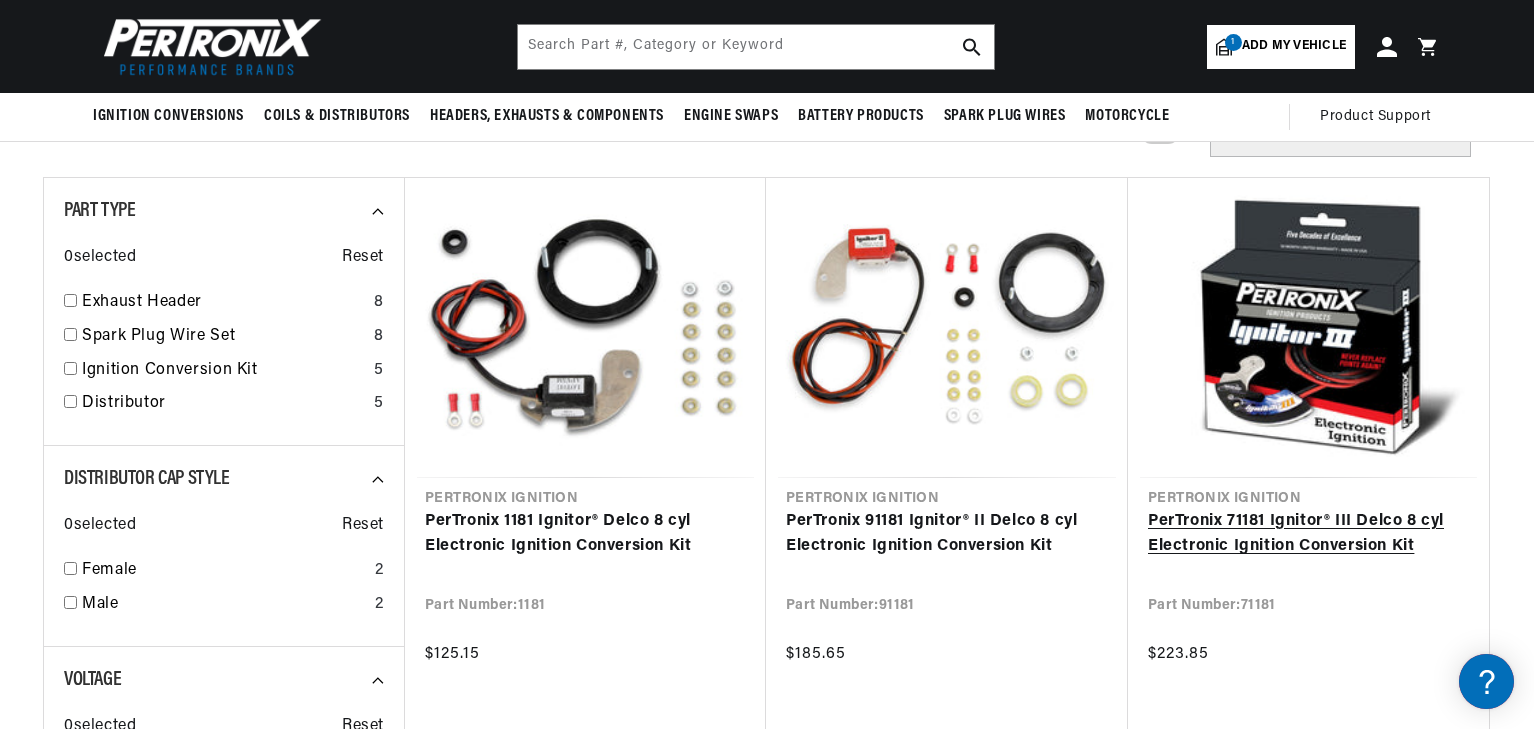 click on "PerTronix 71181 Ignitor® III Delco 8 cyl Electronic Ignition Conversion Kit" at bounding box center (1308, 534) 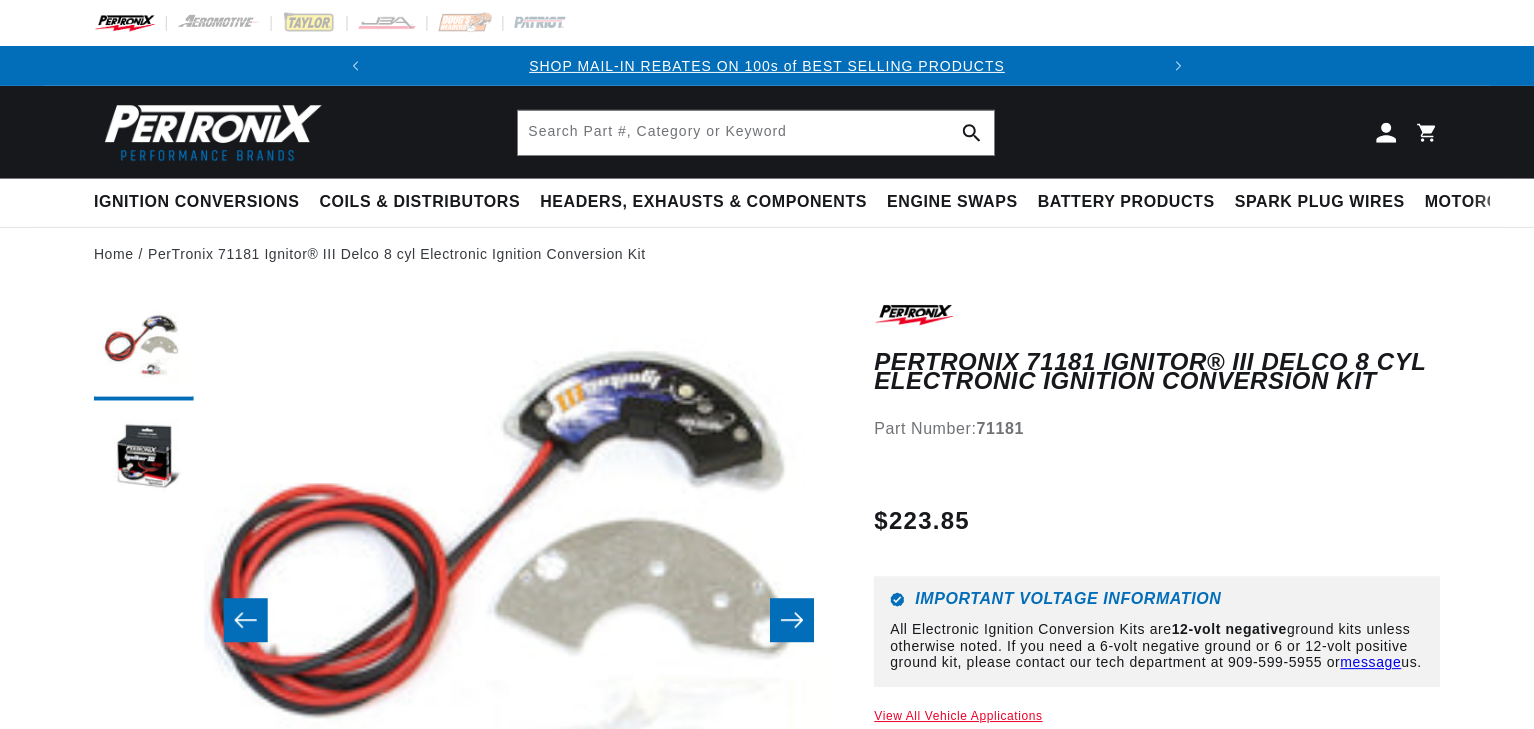 scroll, scrollTop: 0, scrollLeft: 0, axis: both 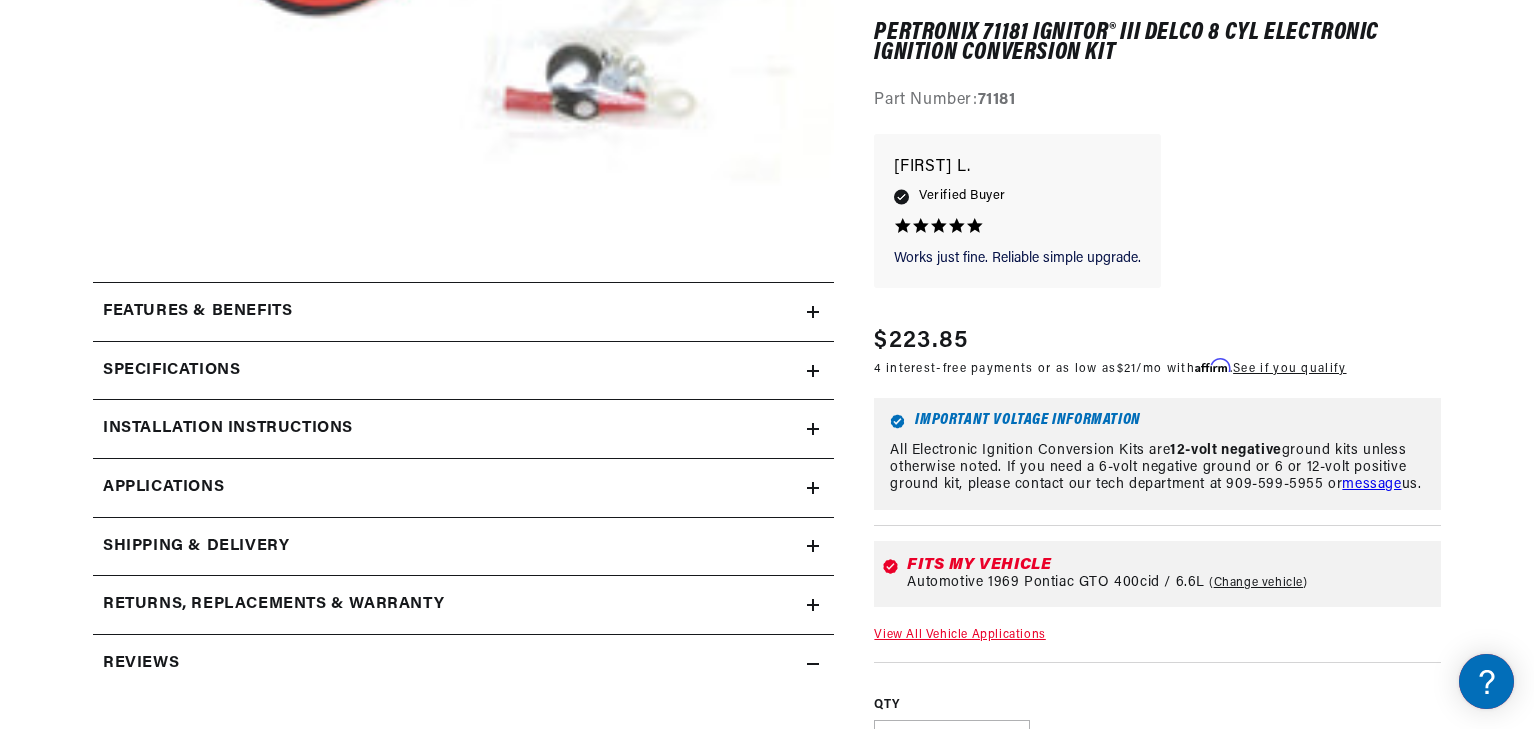 click 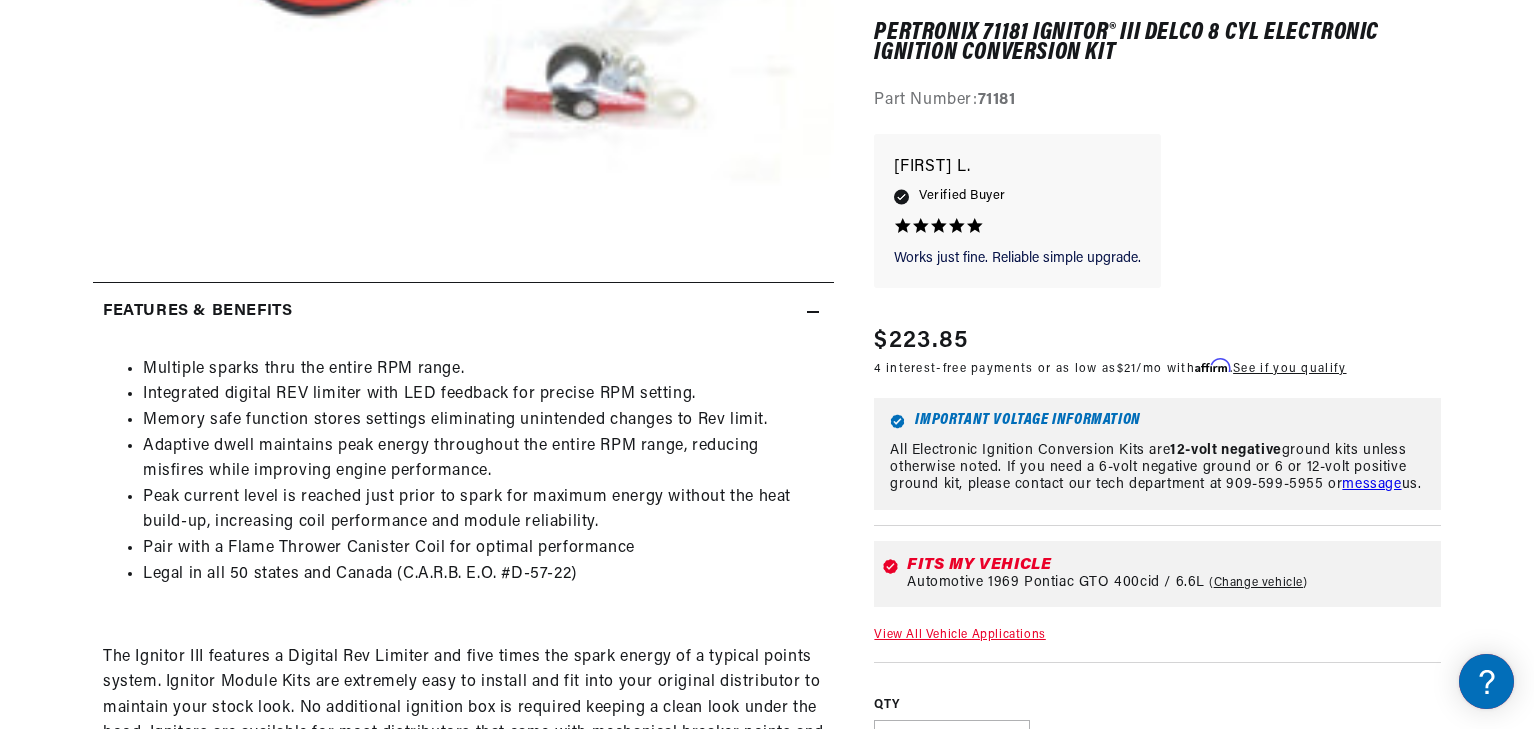 scroll, scrollTop: 0, scrollLeft: 746, axis: horizontal 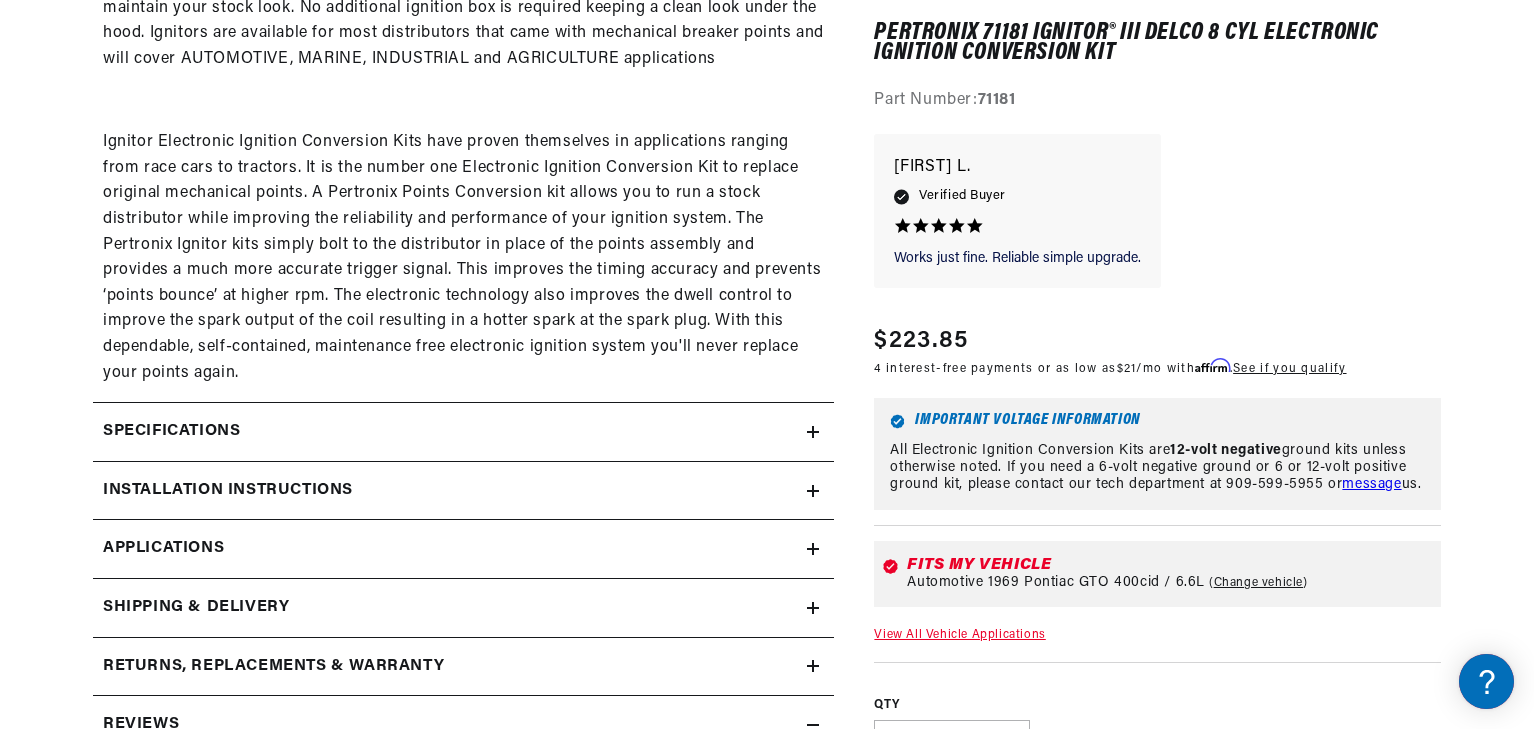 click 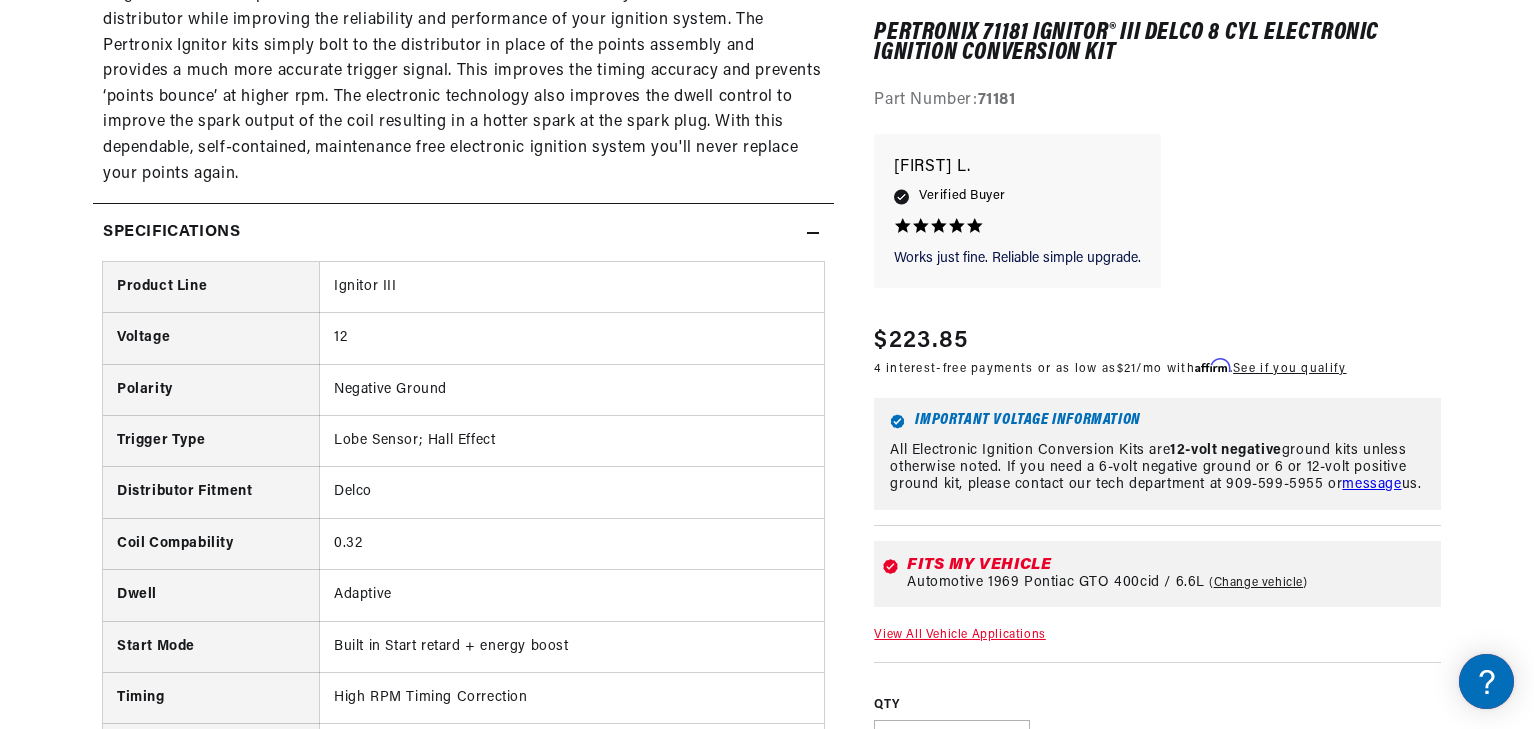 scroll, scrollTop: 1600, scrollLeft: 0, axis: vertical 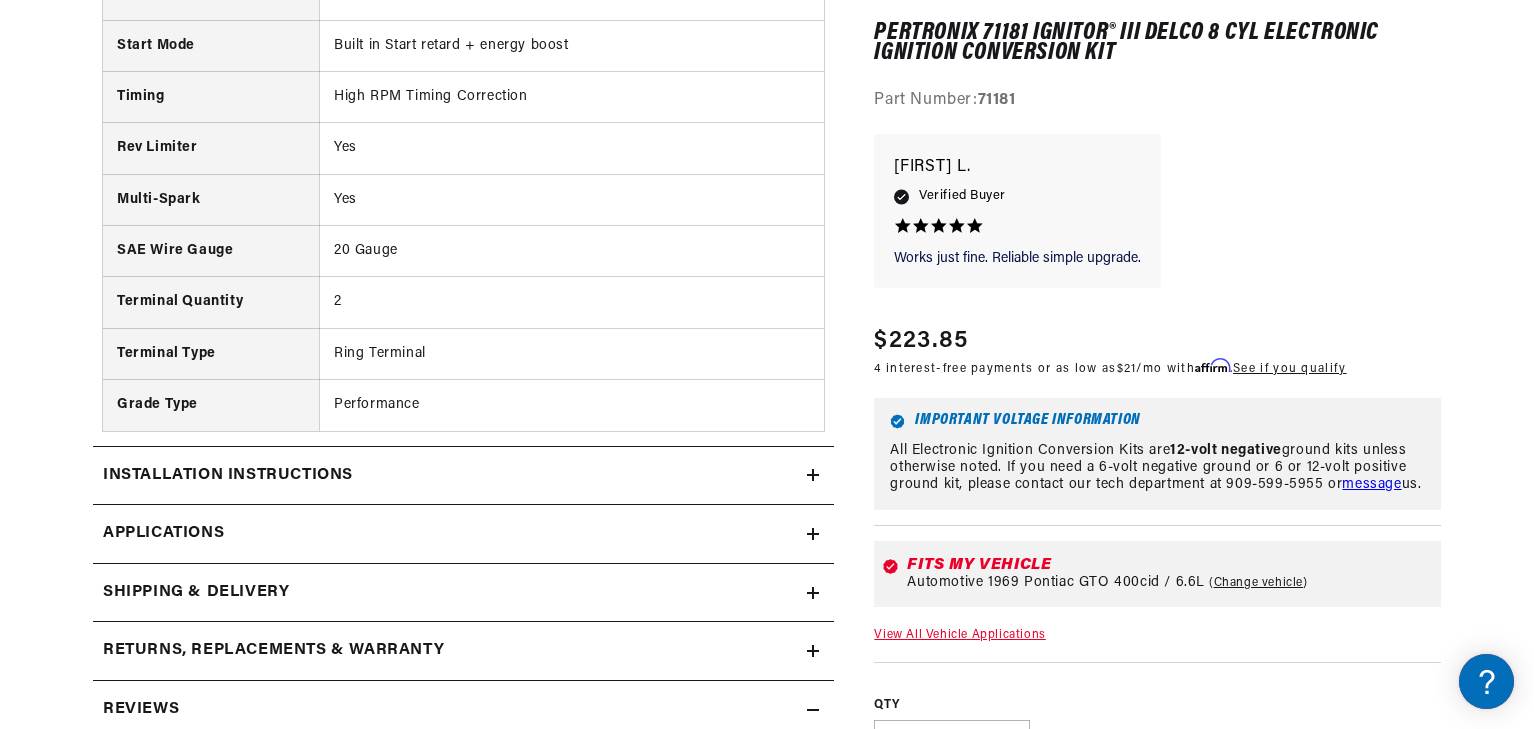 click 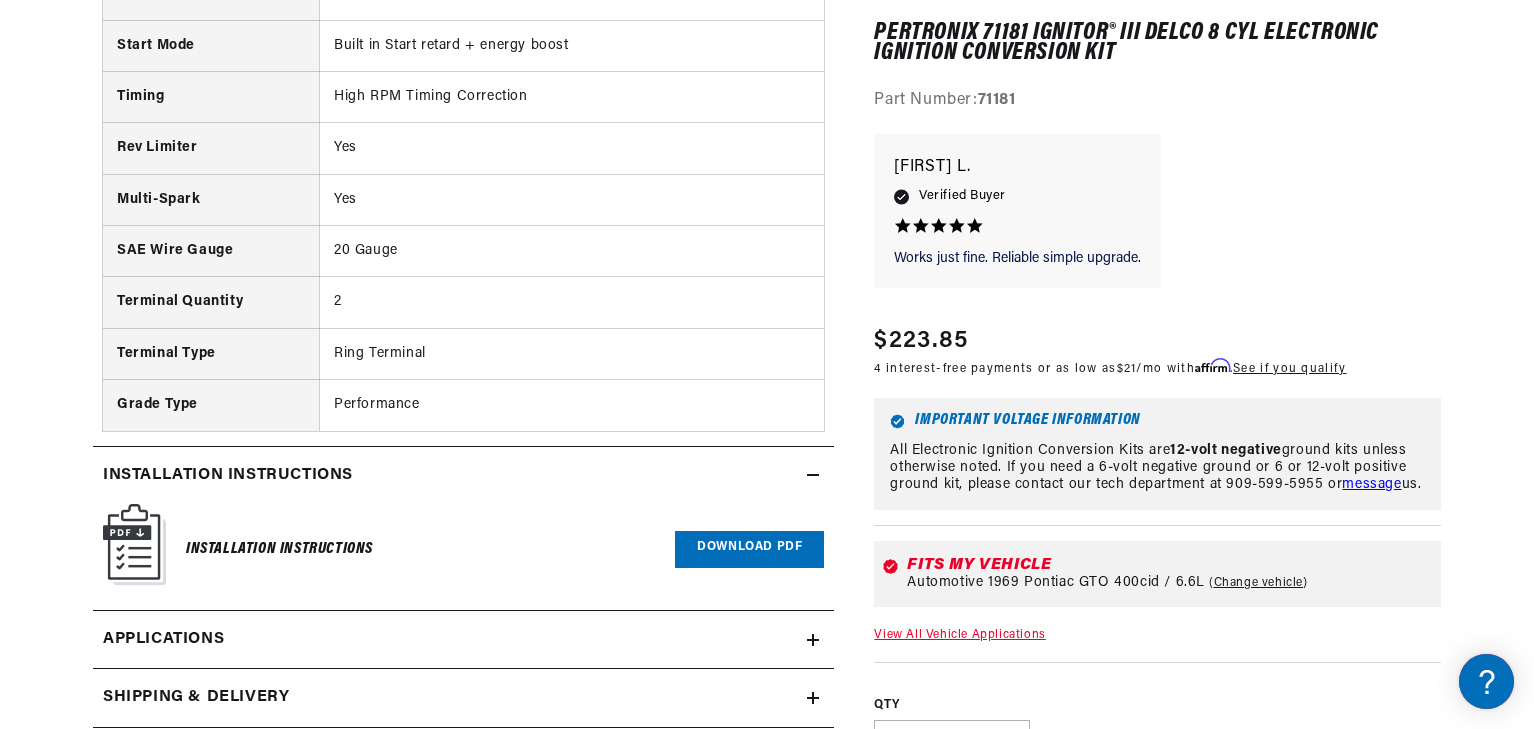 scroll, scrollTop: 0, scrollLeft: 0, axis: both 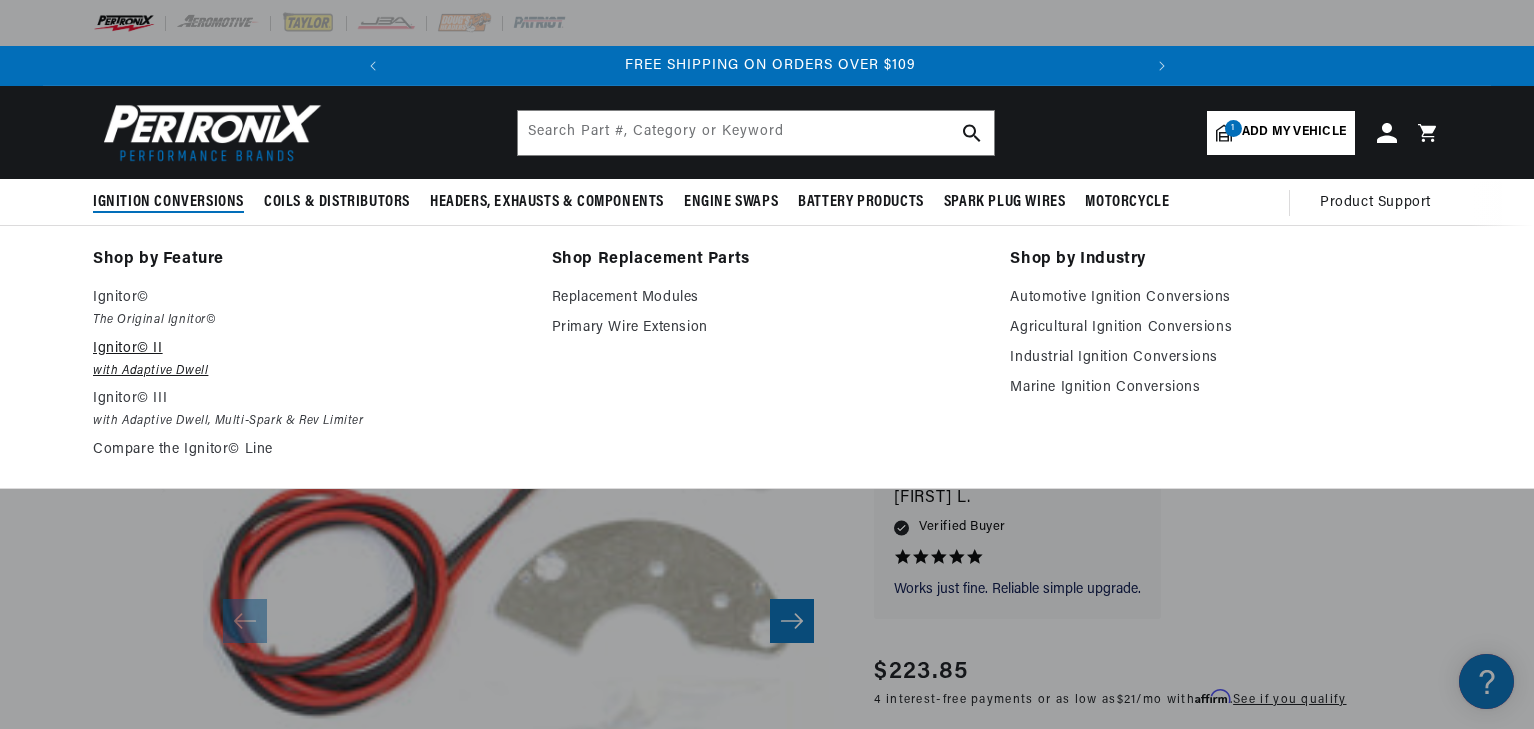 click on "with Adaptive Dwell" at bounding box center (308, 371) 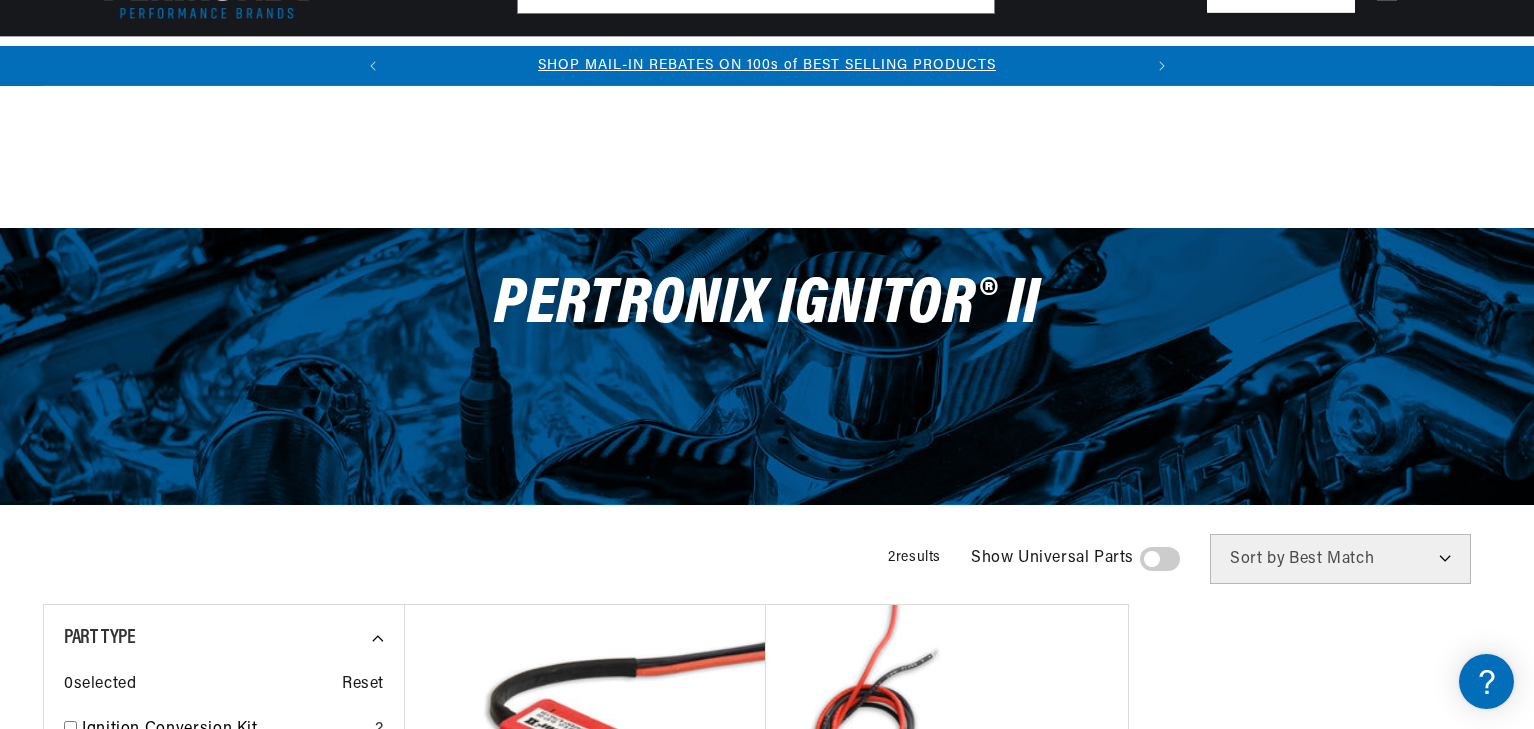 scroll, scrollTop: 500, scrollLeft: 0, axis: vertical 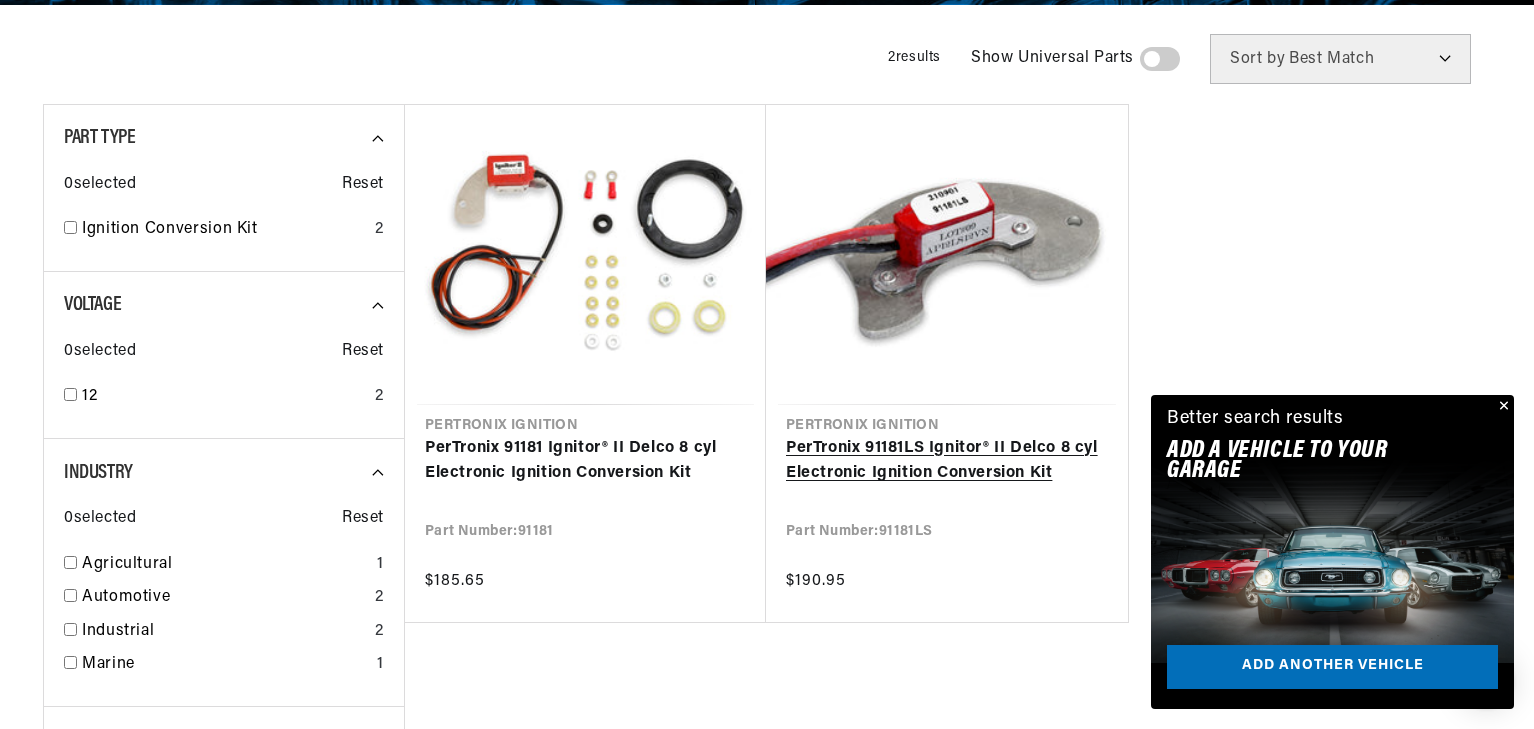 click on "PerTronix 91181LS Ignitor® II Delco 8 cyl Electronic Ignition Conversion Kit" at bounding box center (947, 461) 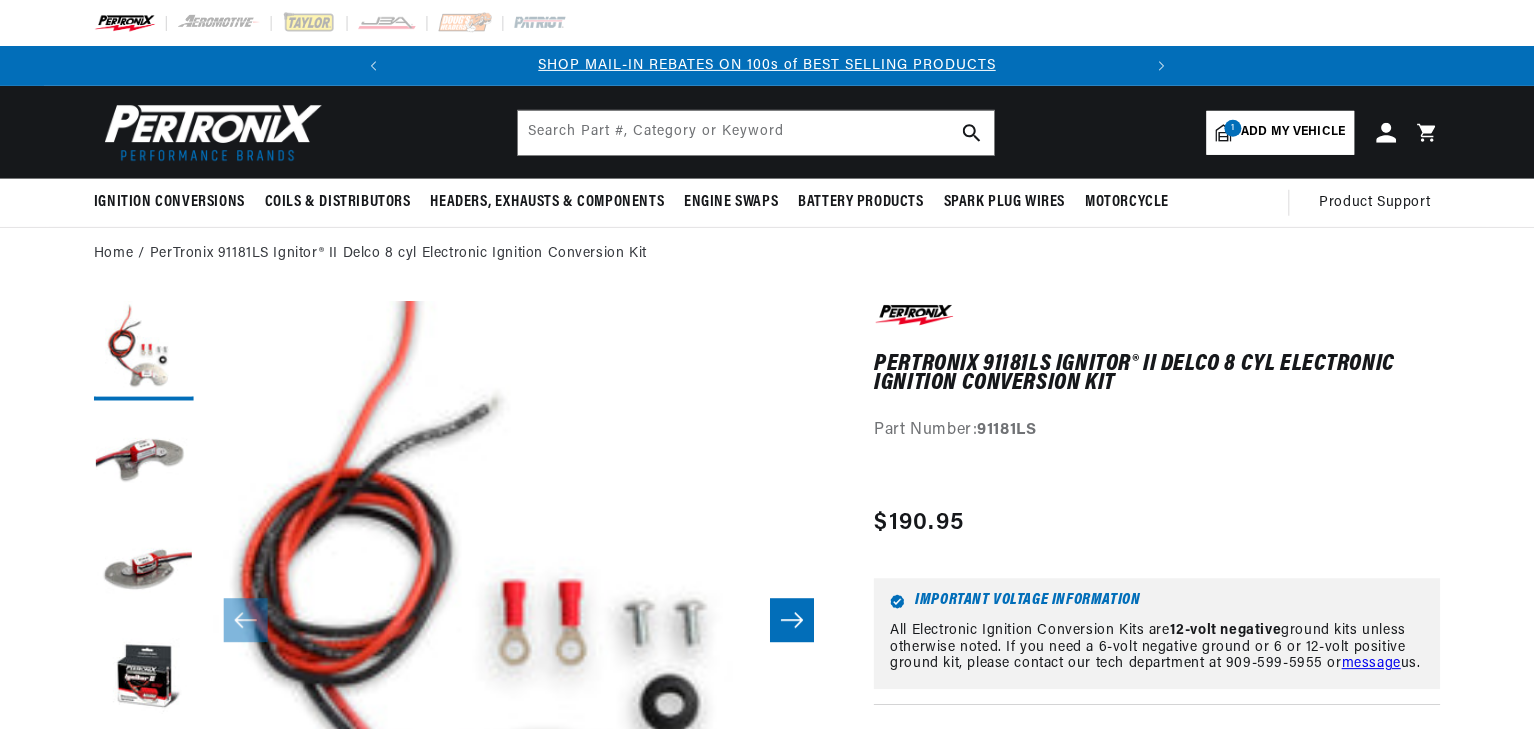 scroll, scrollTop: 0, scrollLeft: 0, axis: both 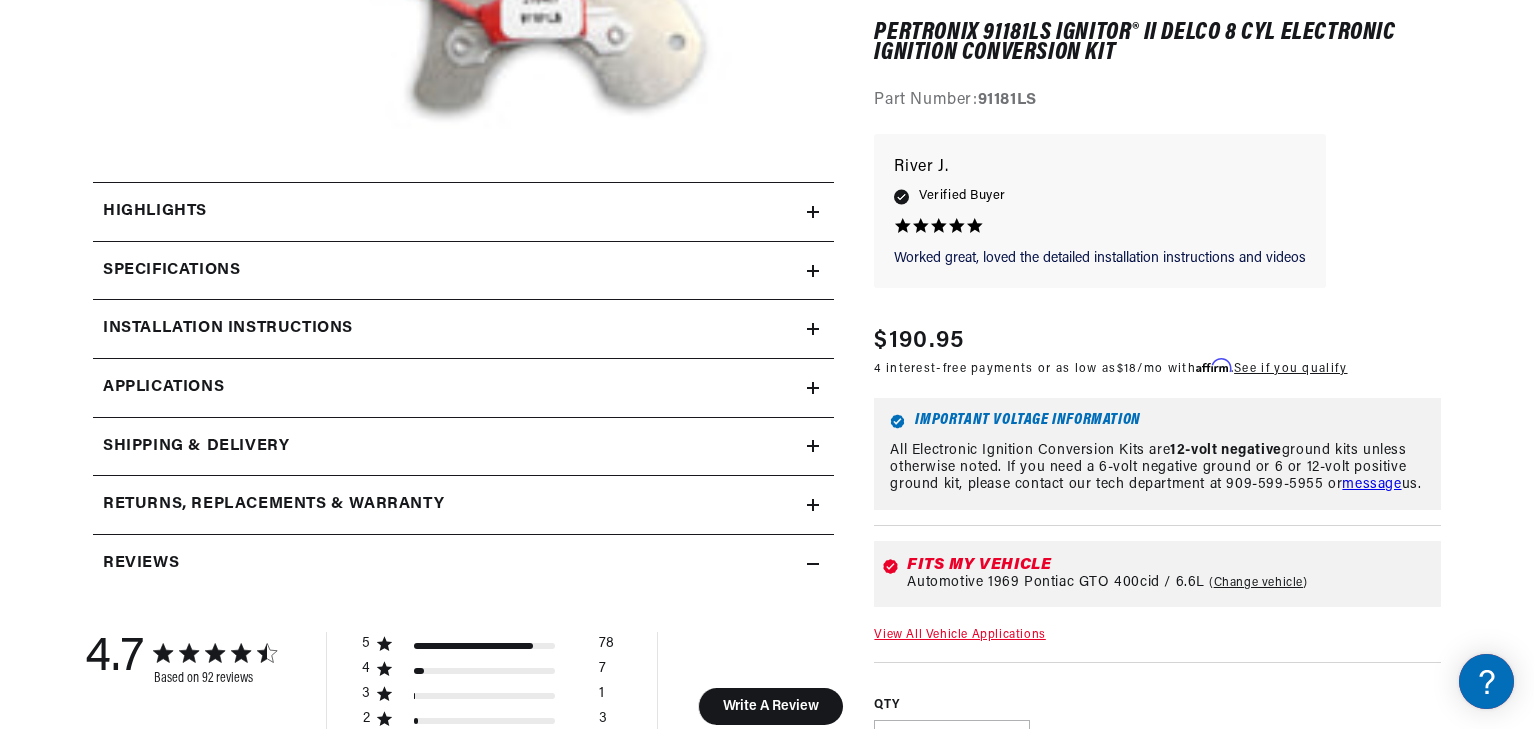 click on "Installation instructions" at bounding box center [450, 212] 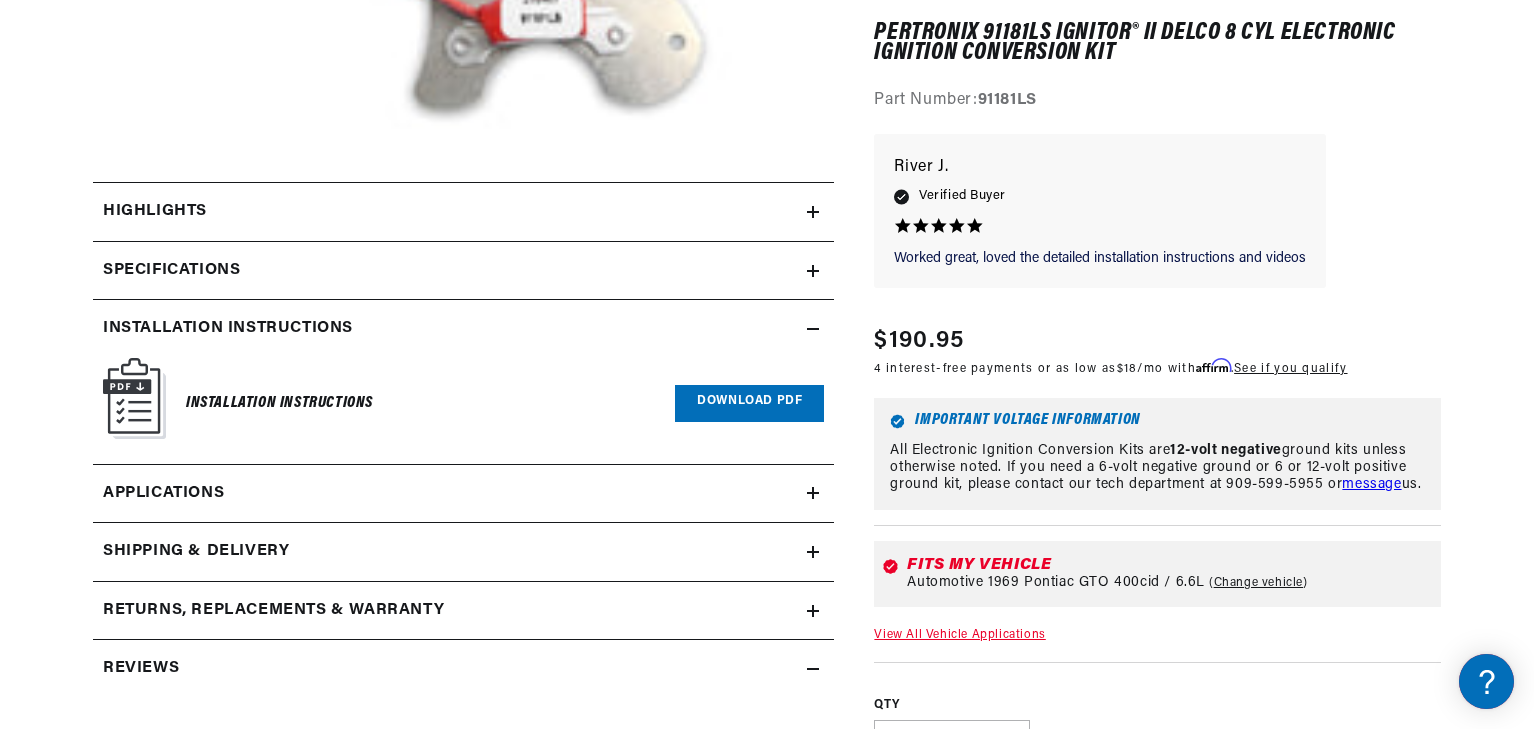 click on "Download PDF" at bounding box center (749, 403) 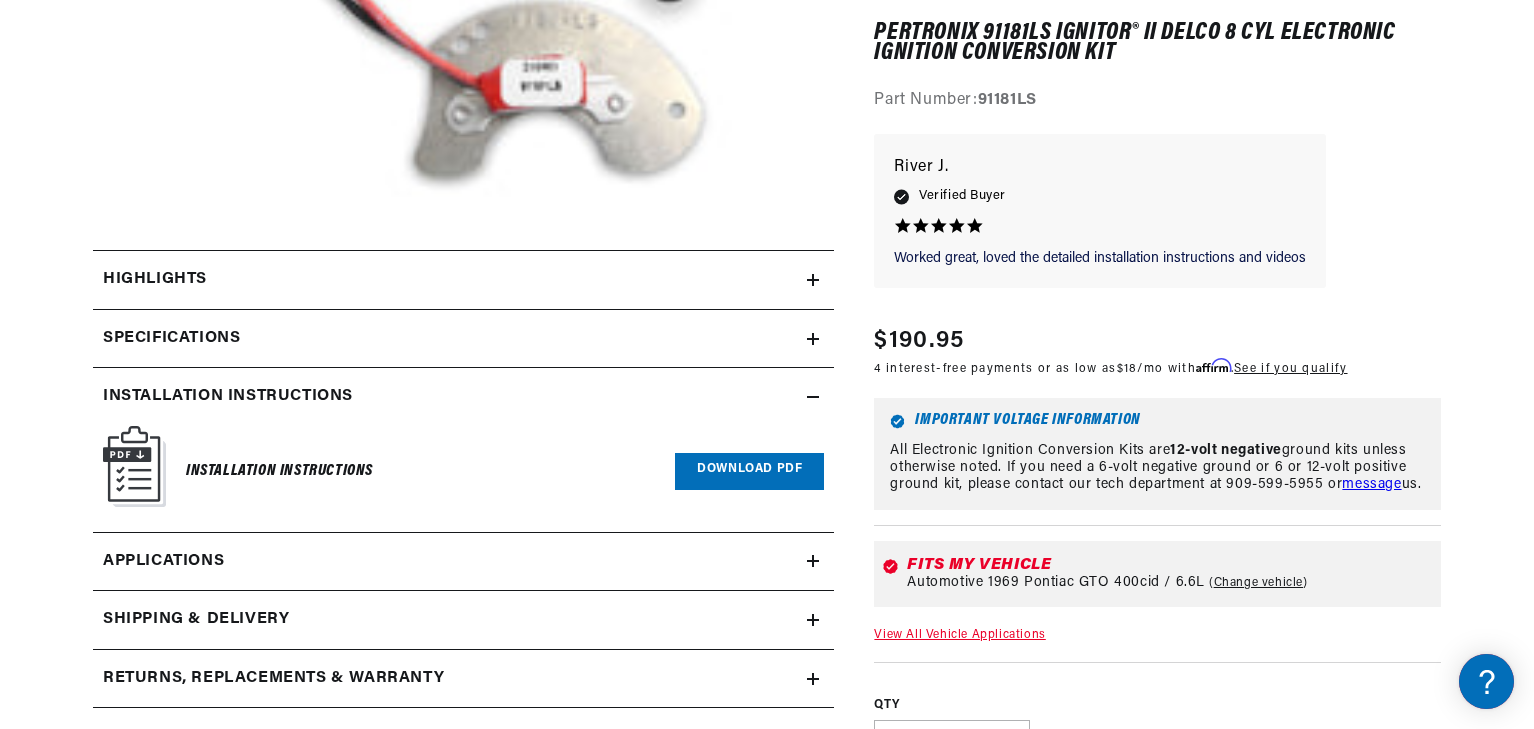 scroll, scrollTop: 900, scrollLeft: 0, axis: vertical 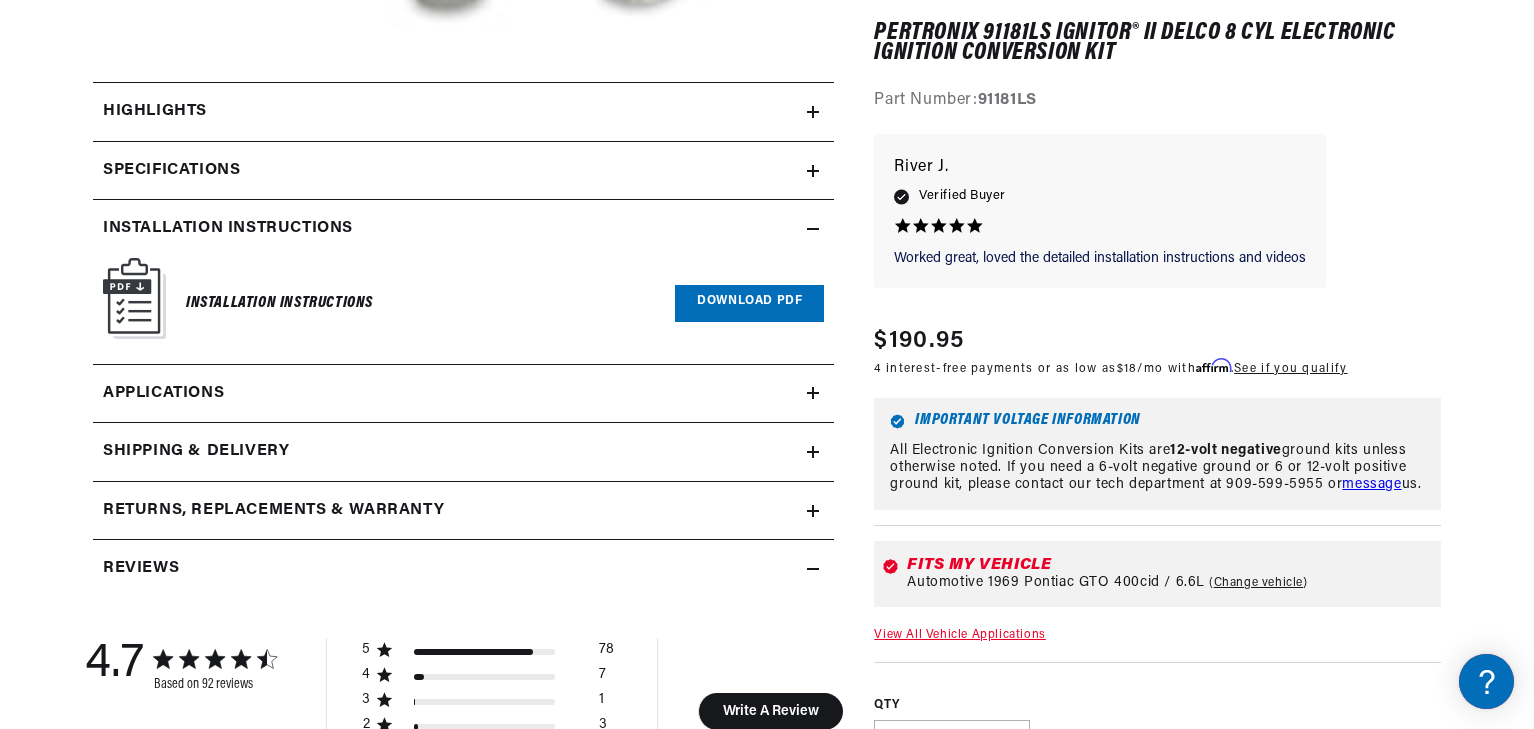 click 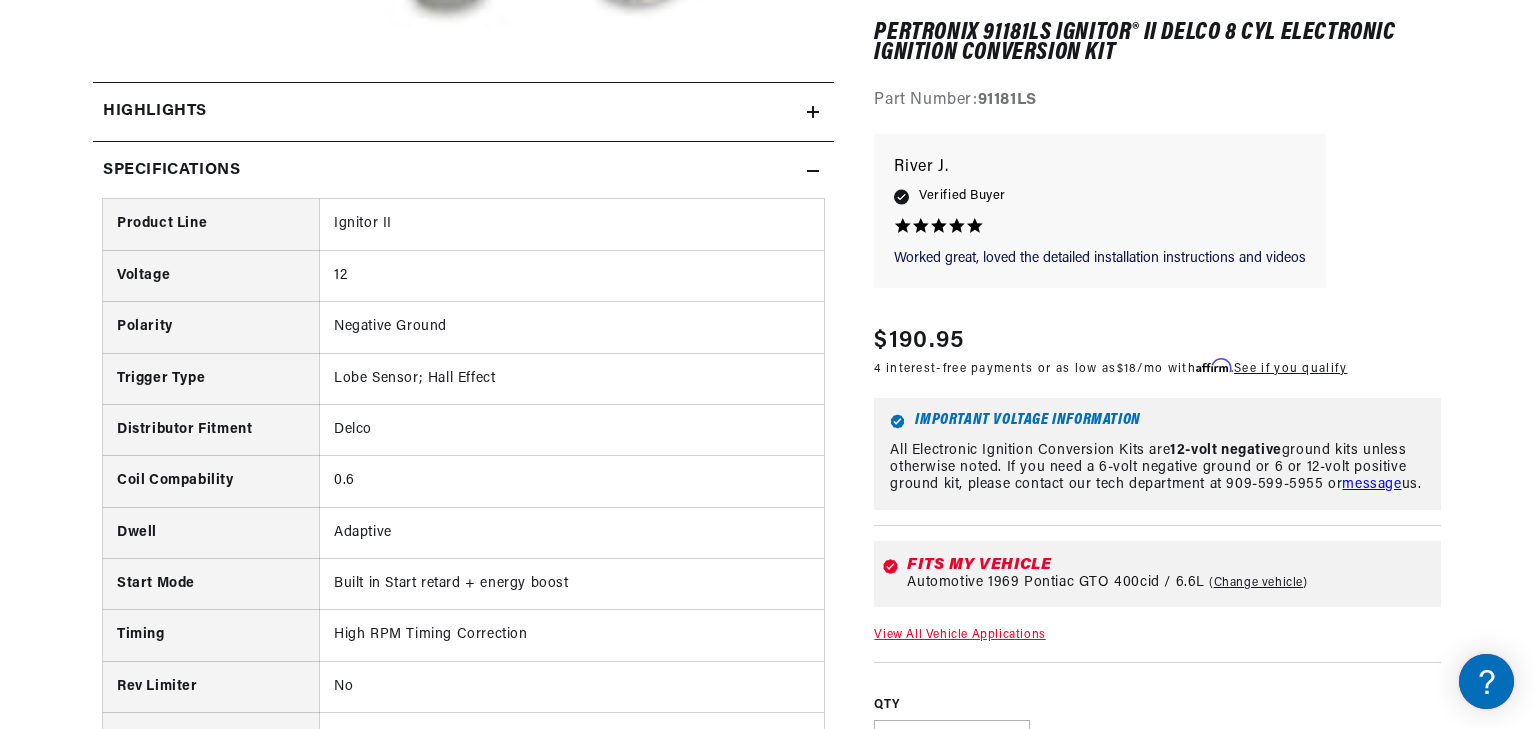 scroll, scrollTop: 1000, scrollLeft: 0, axis: vertical 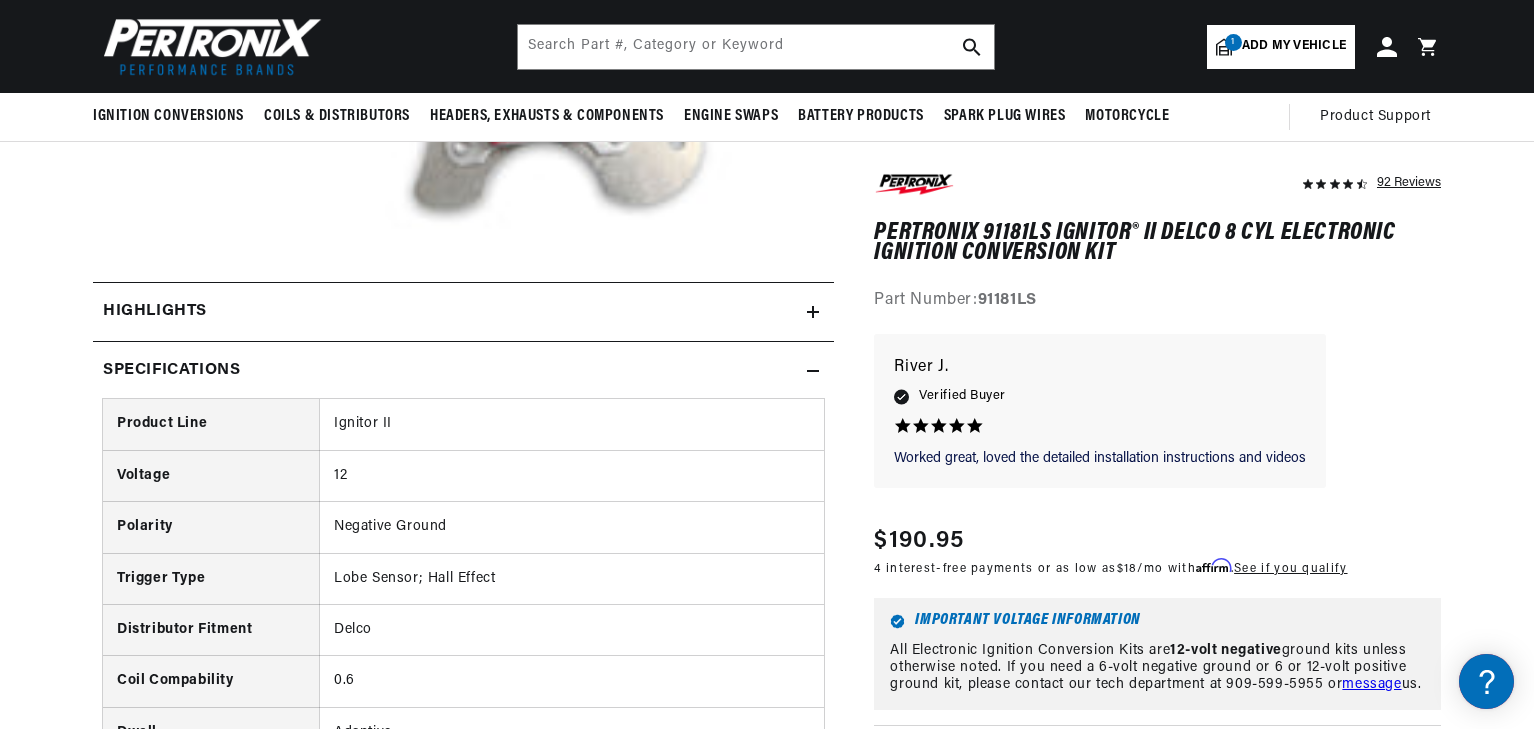 click 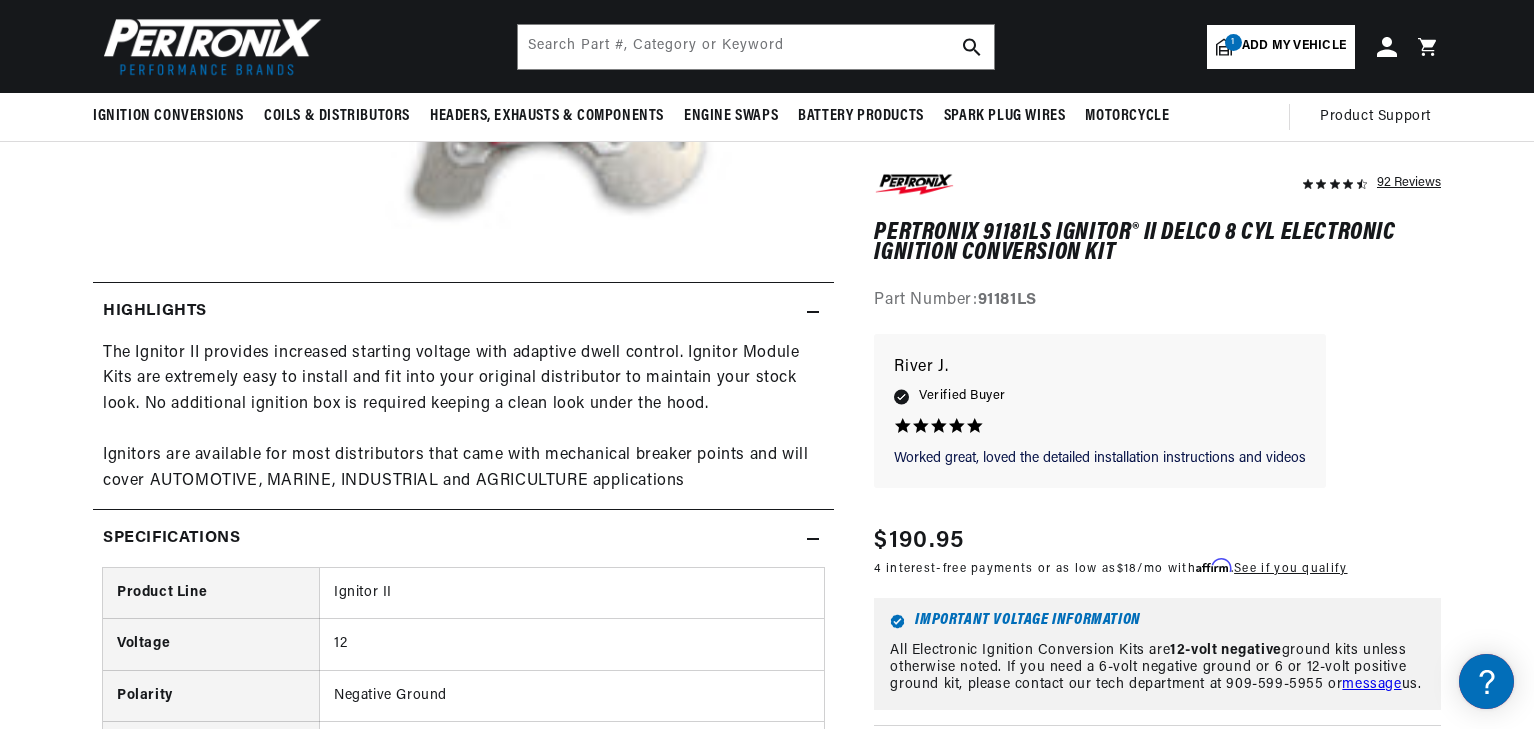 scroll, scrollTop: 0, scrollLeft: 0, axis: both 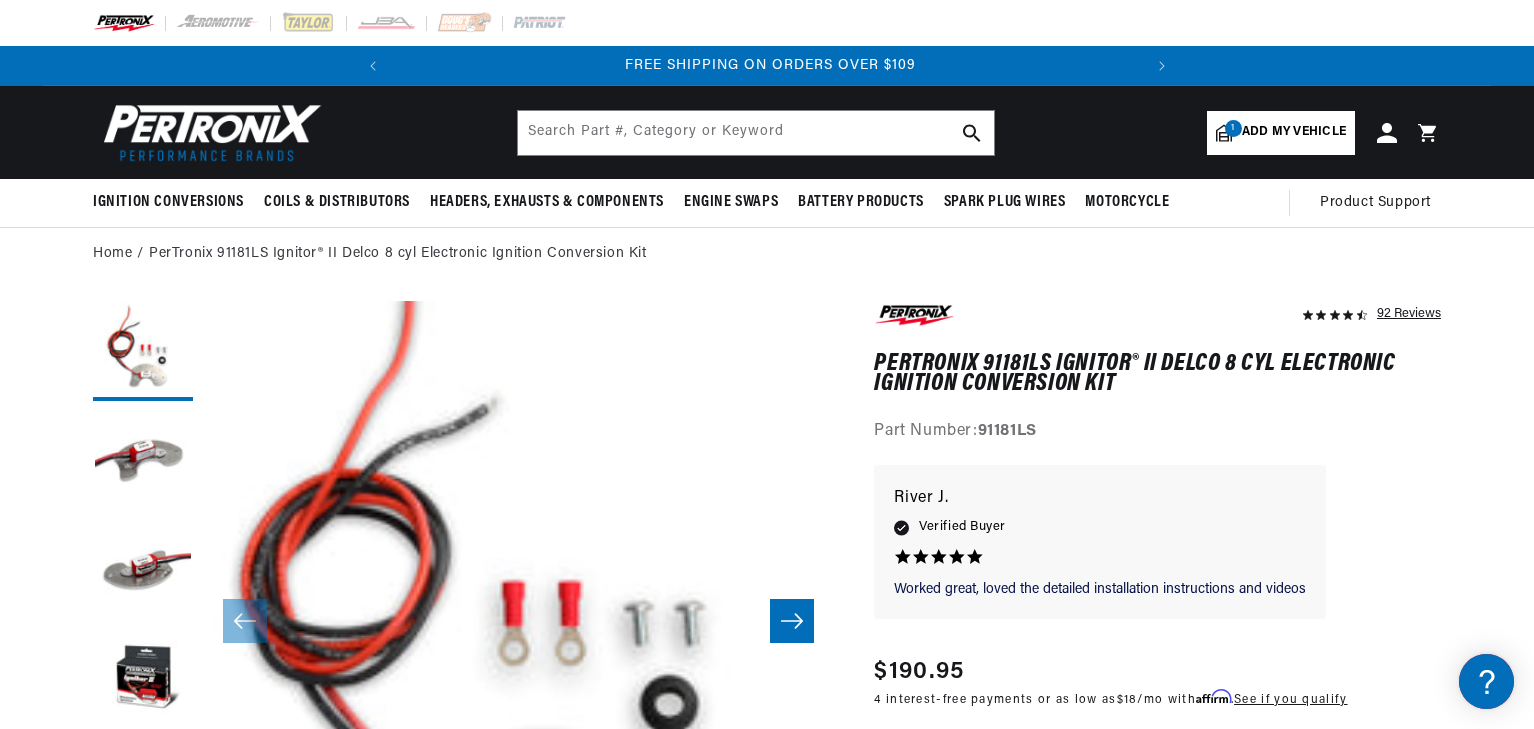 click on "Add my vehicle" at bounding box center (1294, 132) 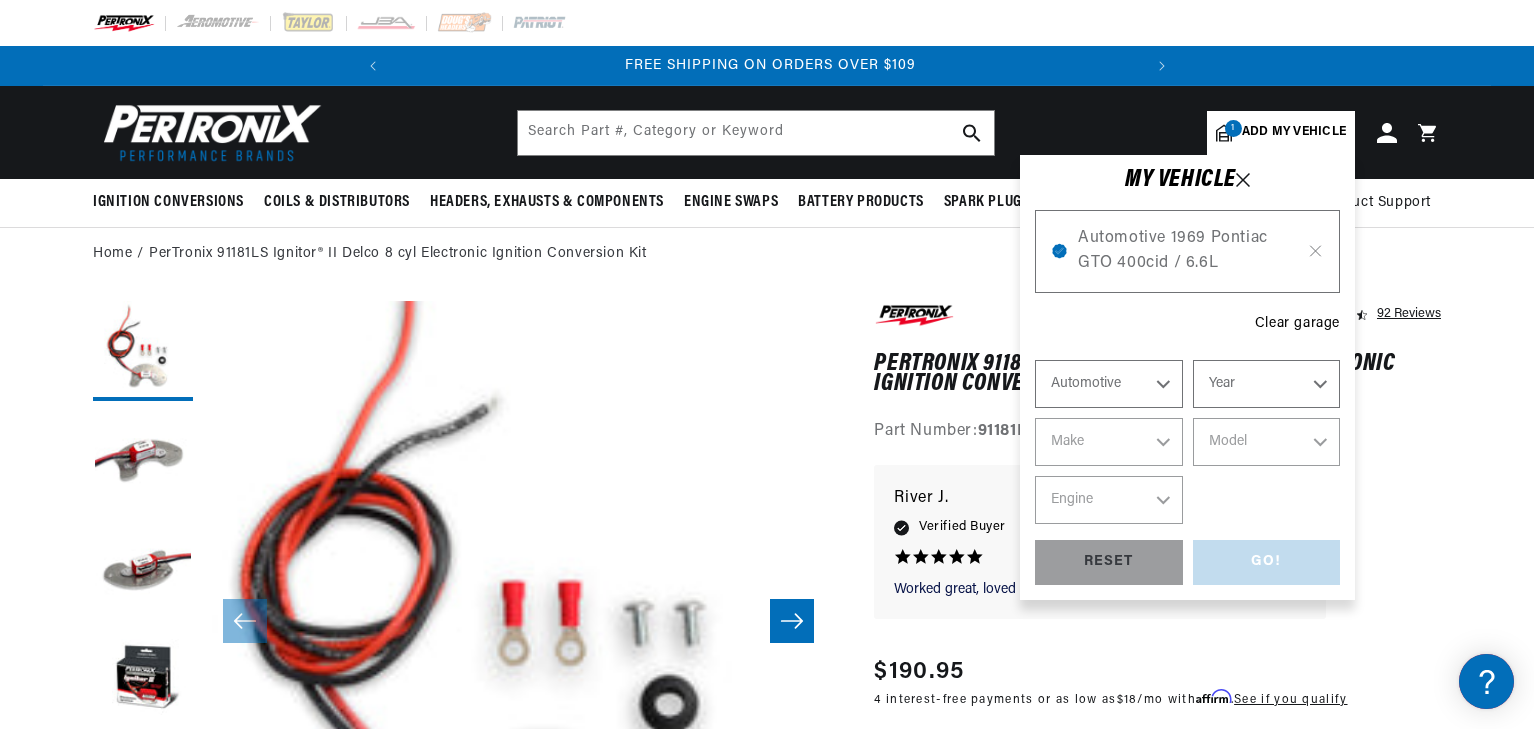 click on "Open media 1 in modal" at bounding box center [140, 995] 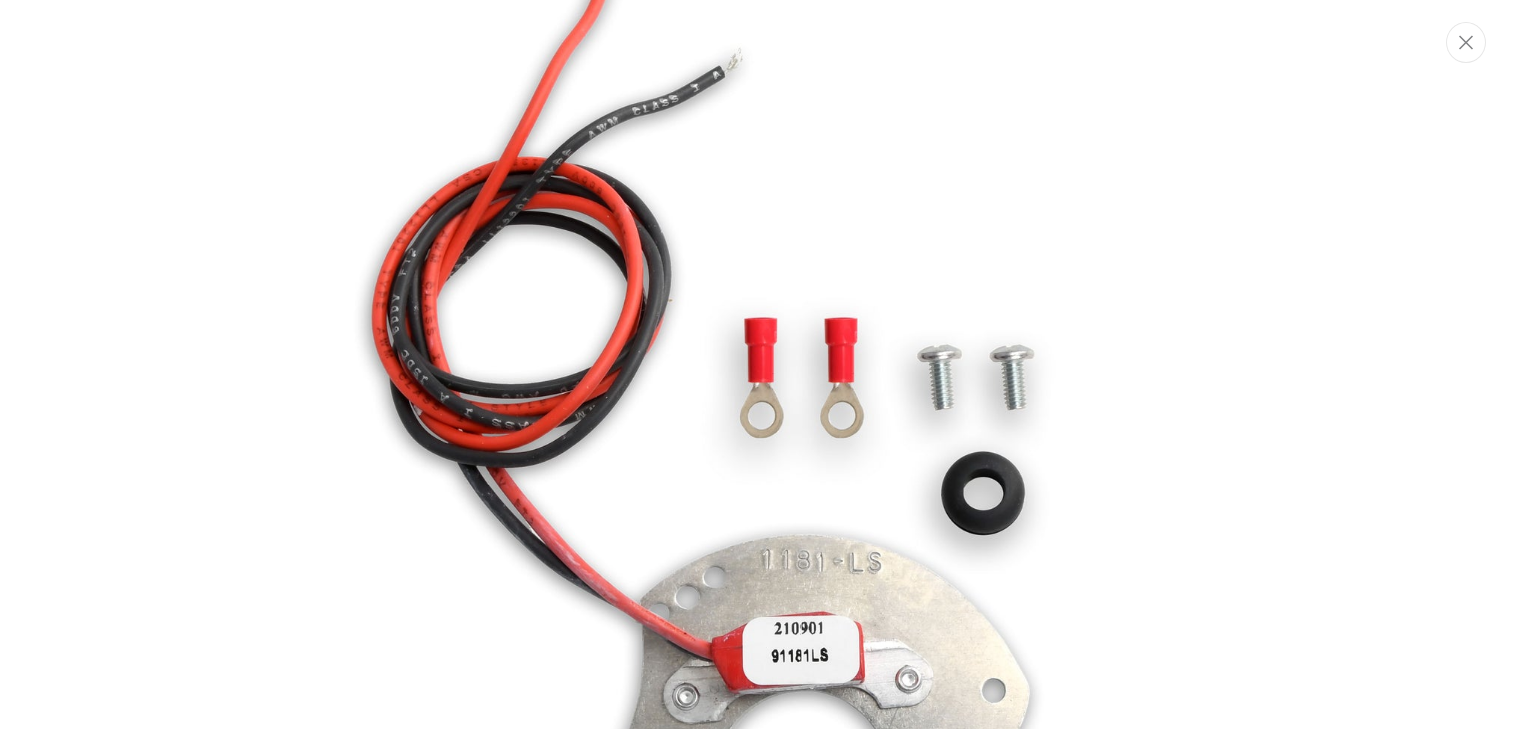 scroll, scrollTop: 195, scrollLeft: 0, axis: vertical 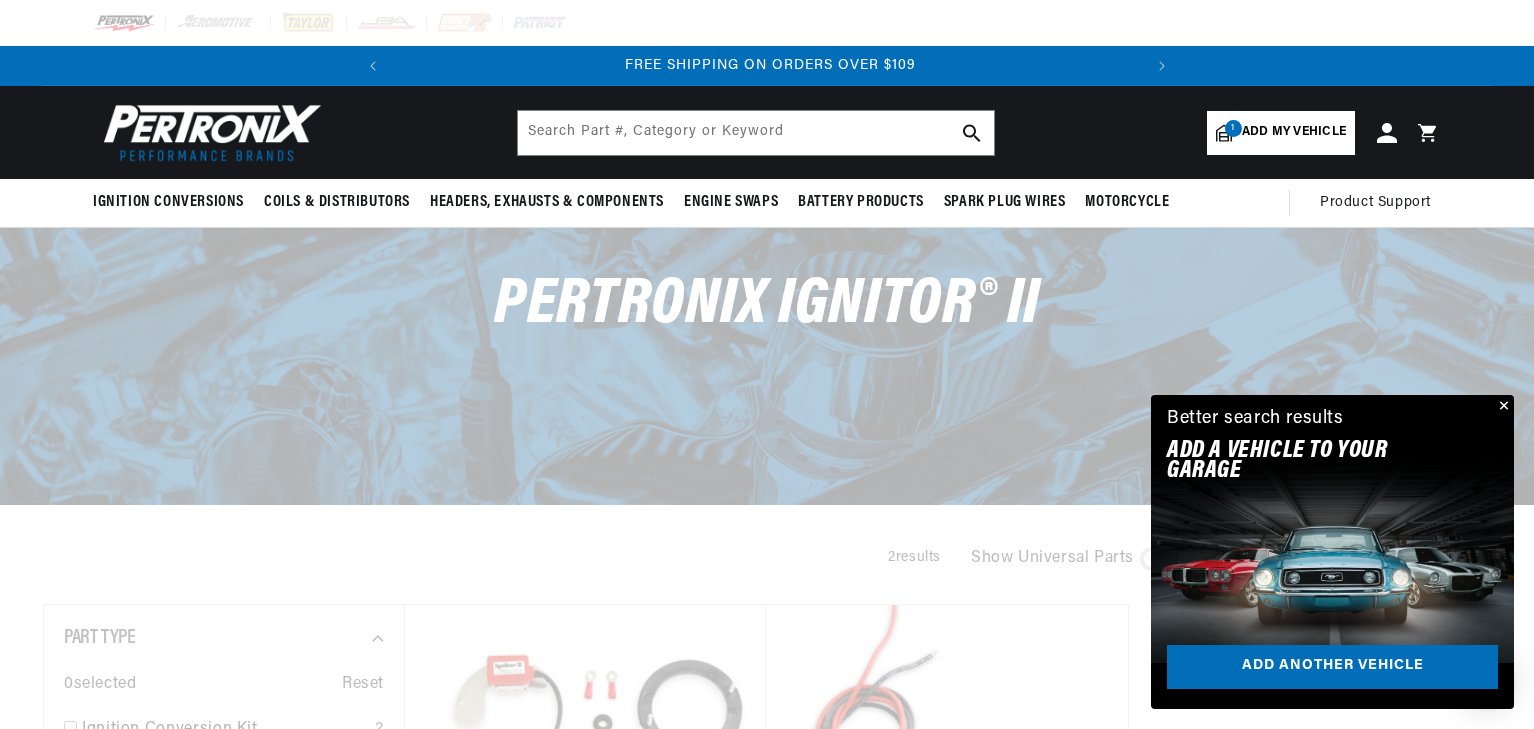click at bounding box center [1502, 407] 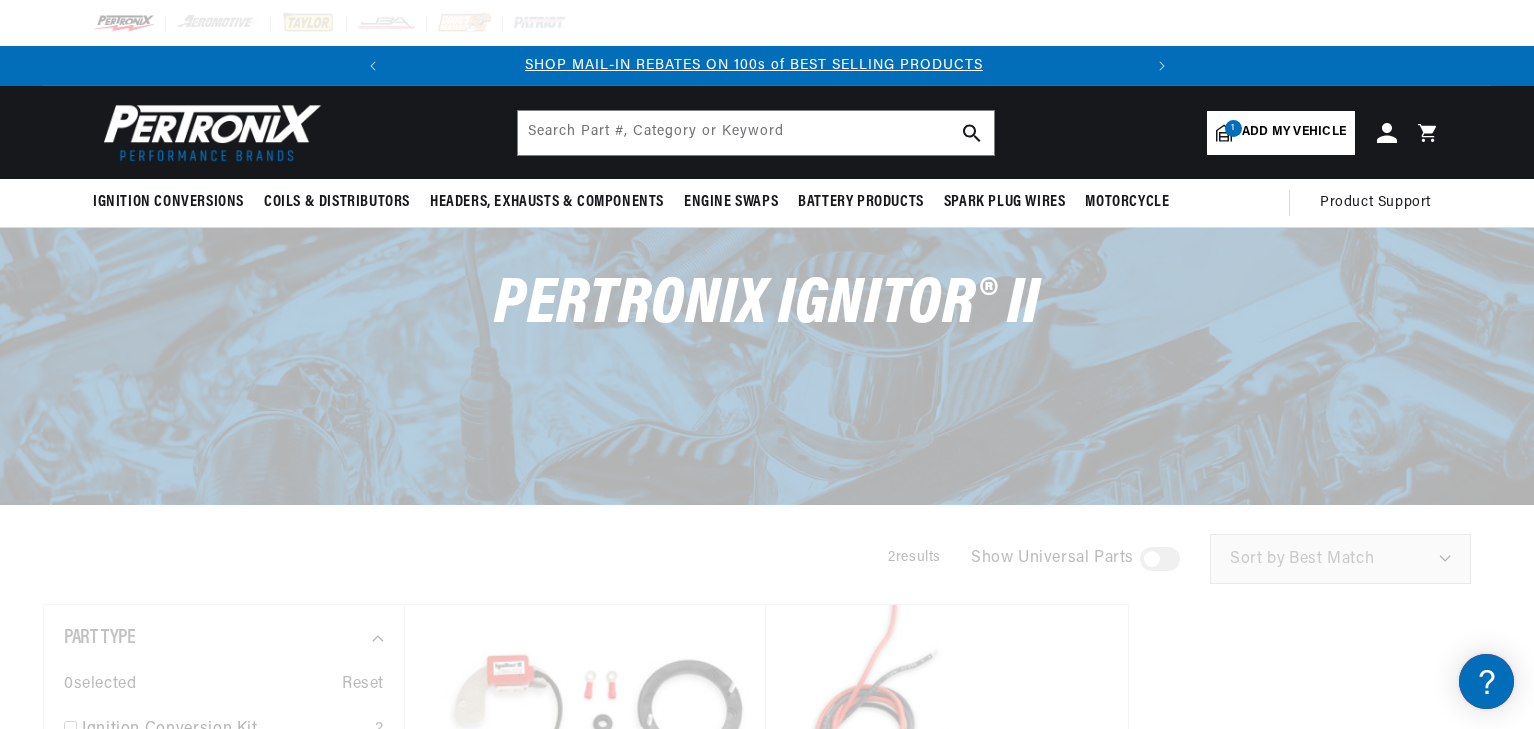 scroll, scrollTop: 0, scrollLeft: 0, axis: both 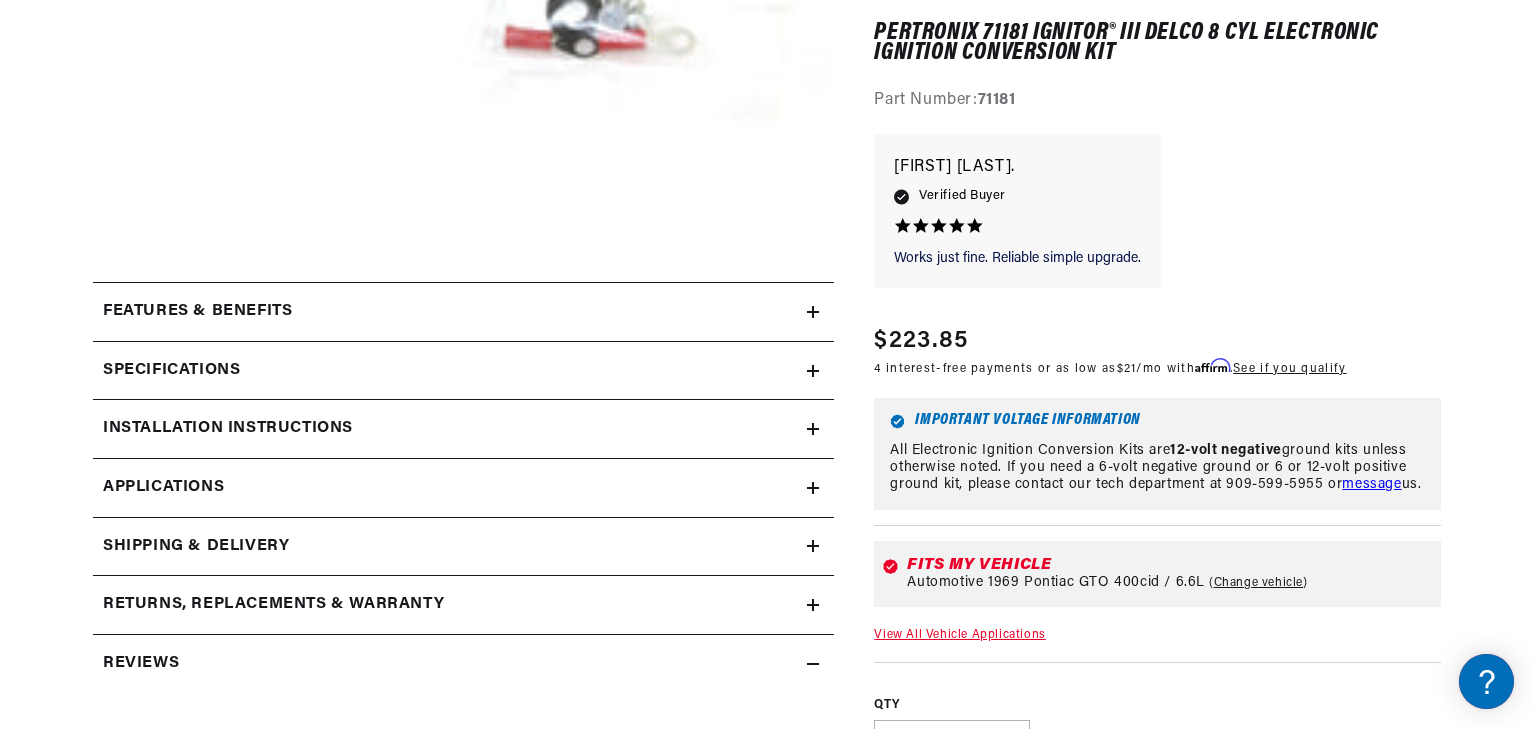 click on "Features & Benefits" at bounding box center [463, 312] 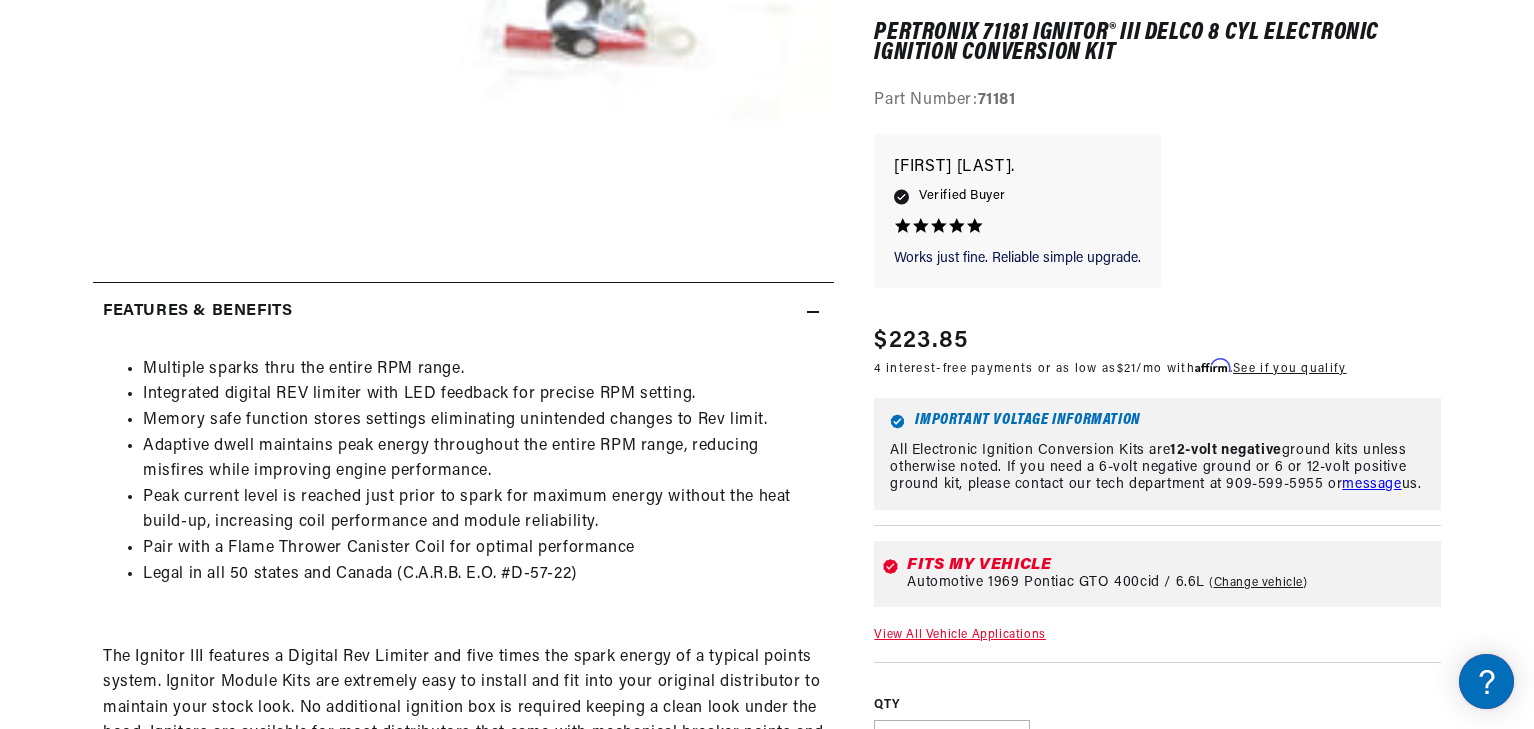 scroll, scrollTop: 0, scrollLeft: 0, axis: both 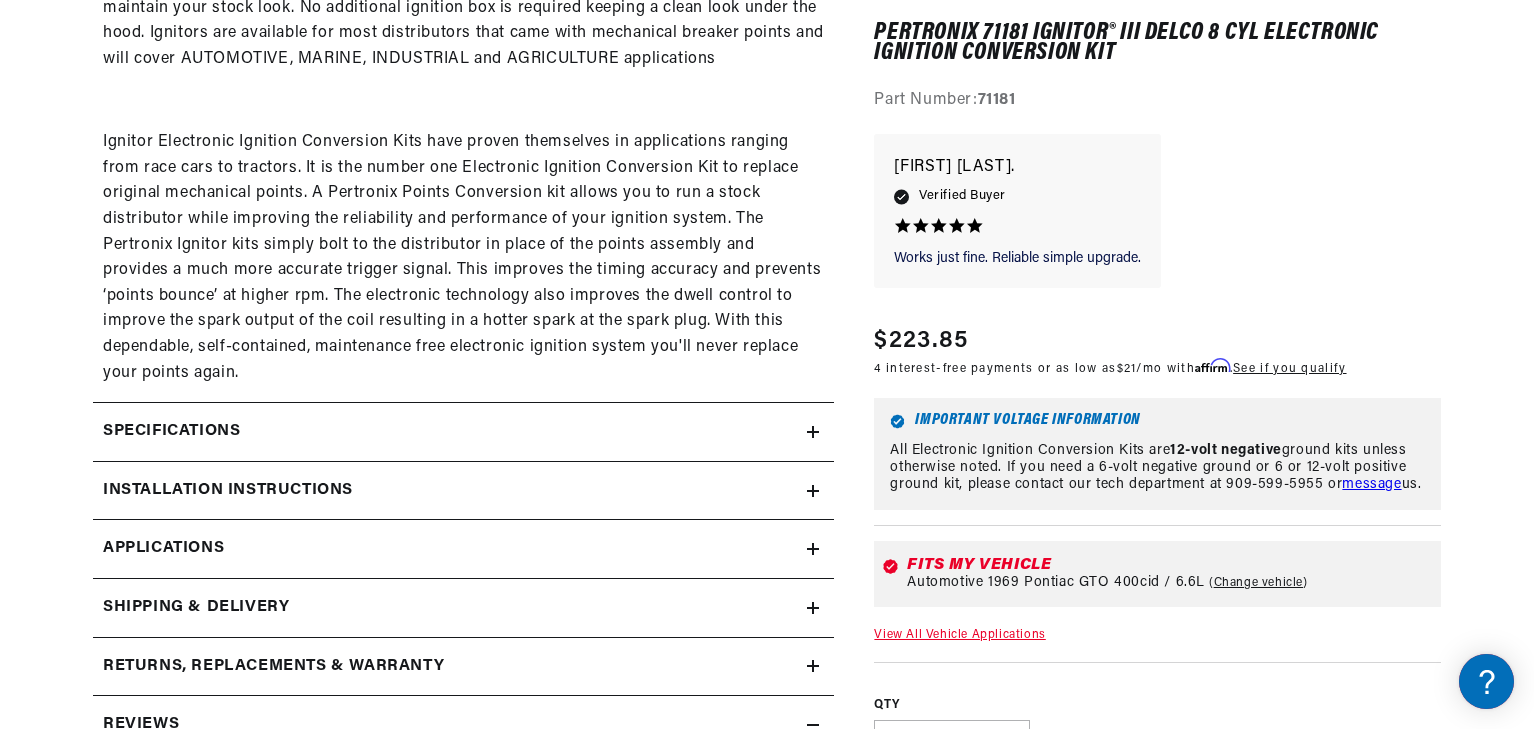 click on "Specifications" at bounding box center (463, -388) 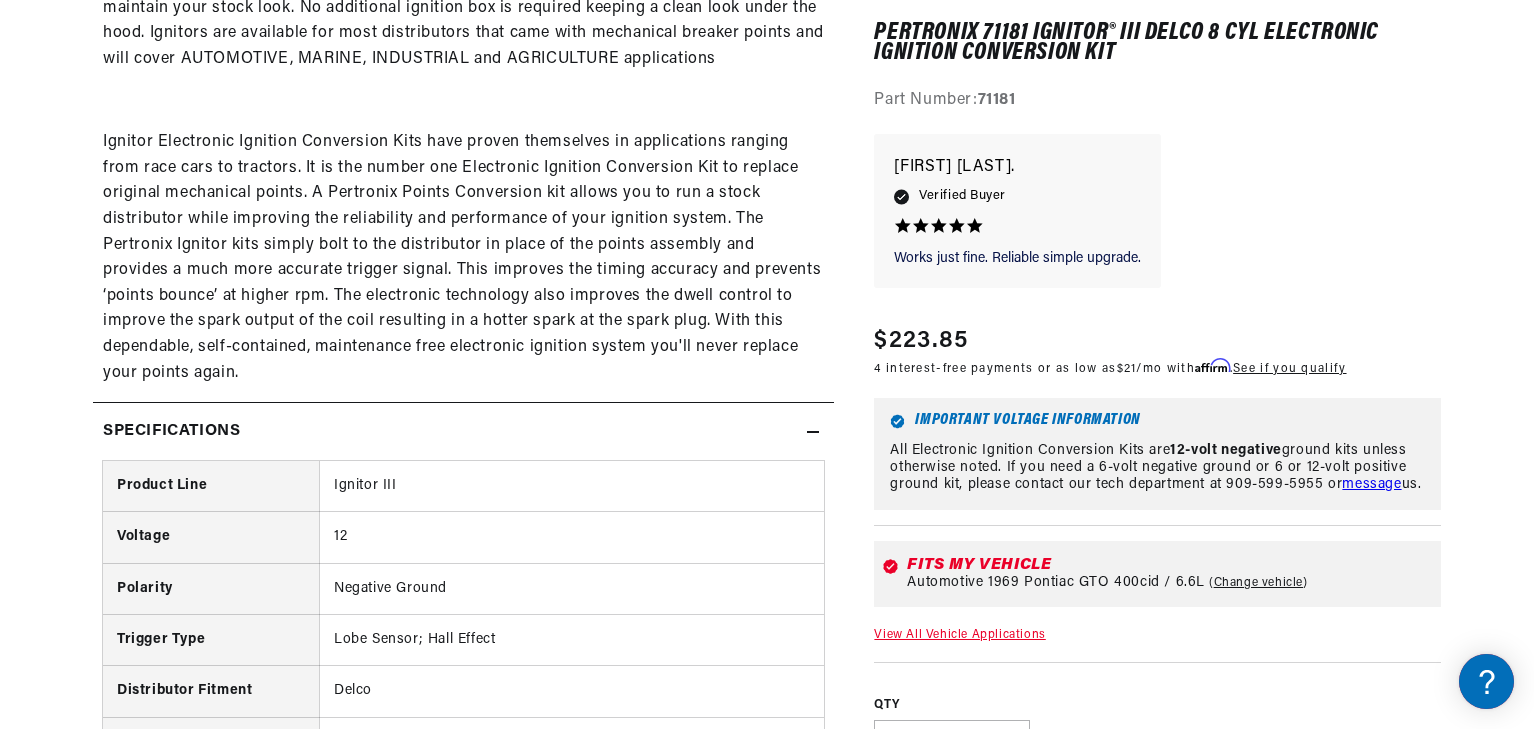 scroll, scrollTop: 0, scrollLeft: 126, axis: horizontal 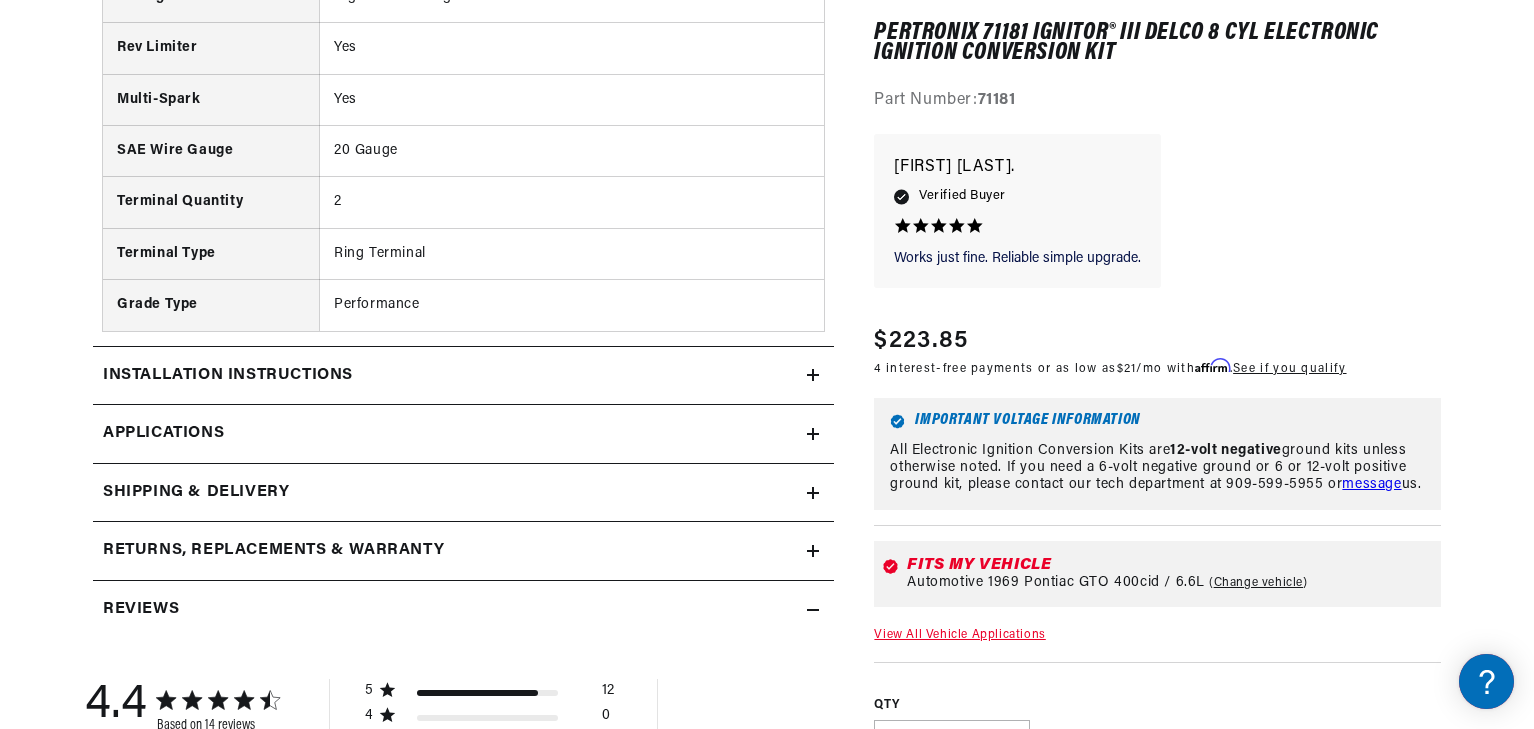 click 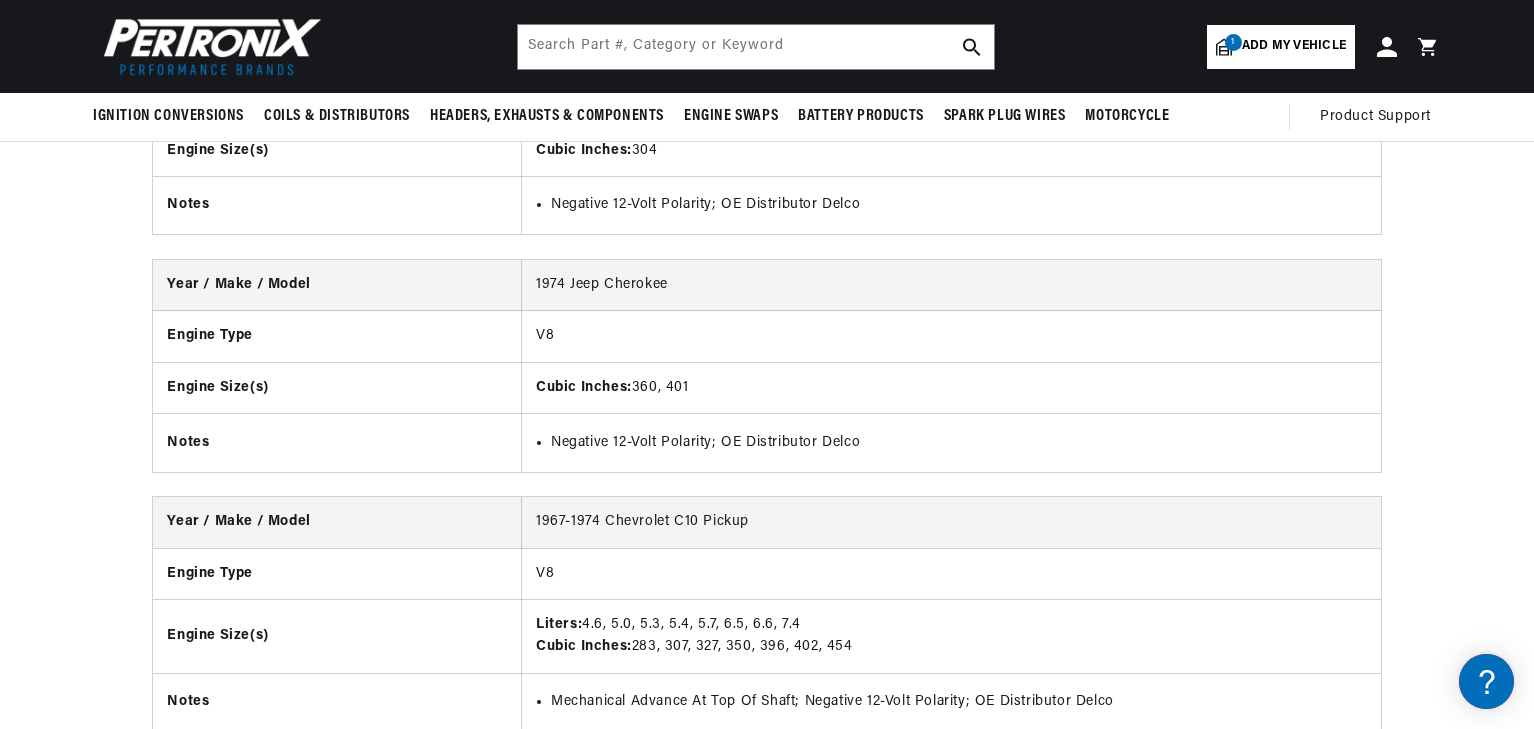 scroll, scrollTop: 0, scrollLeft: 493, axis: horizontal 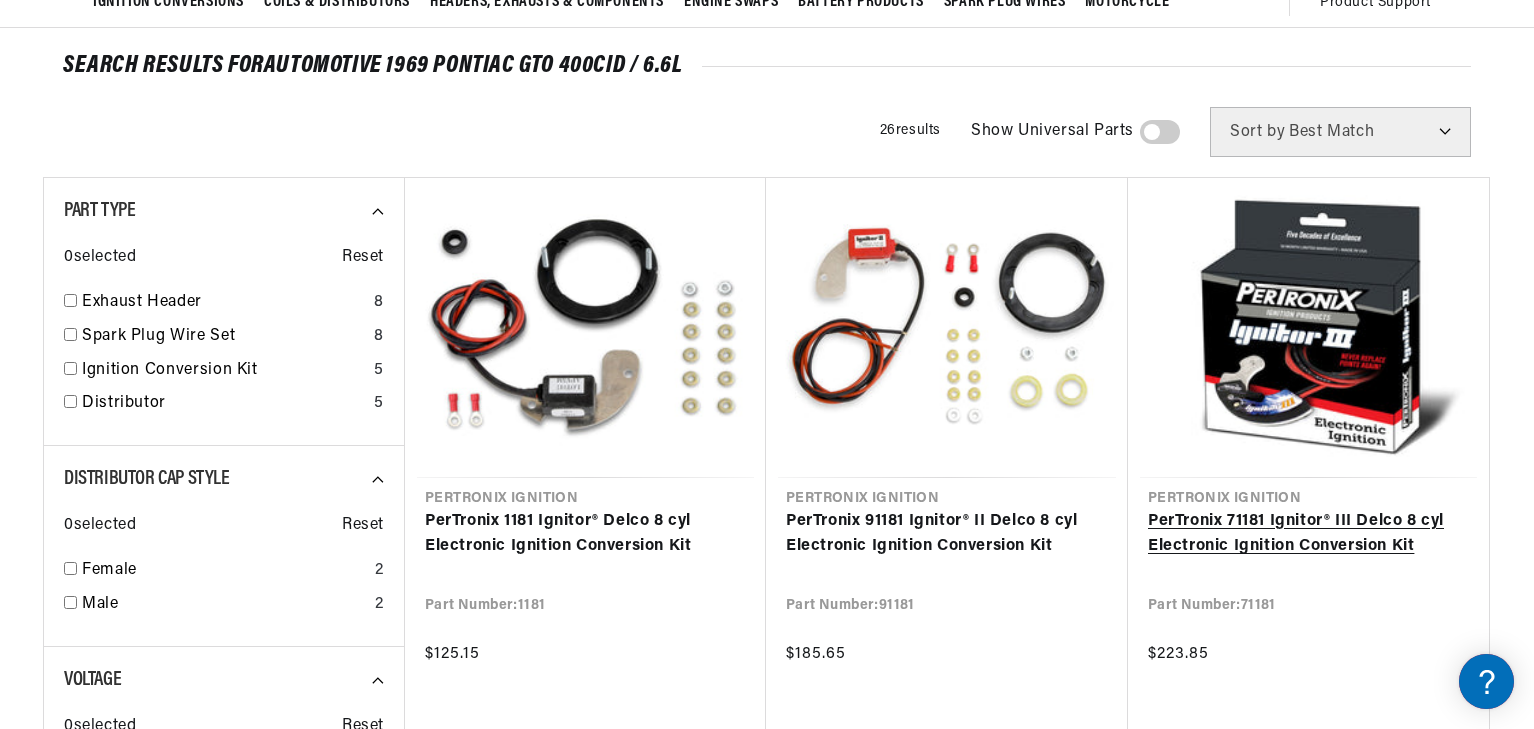 click on "PerTronix 71181 Ignitor® III Delco 8 cyl Electronic Ignition Conversion Kit" at bounding box center (1308, 534) 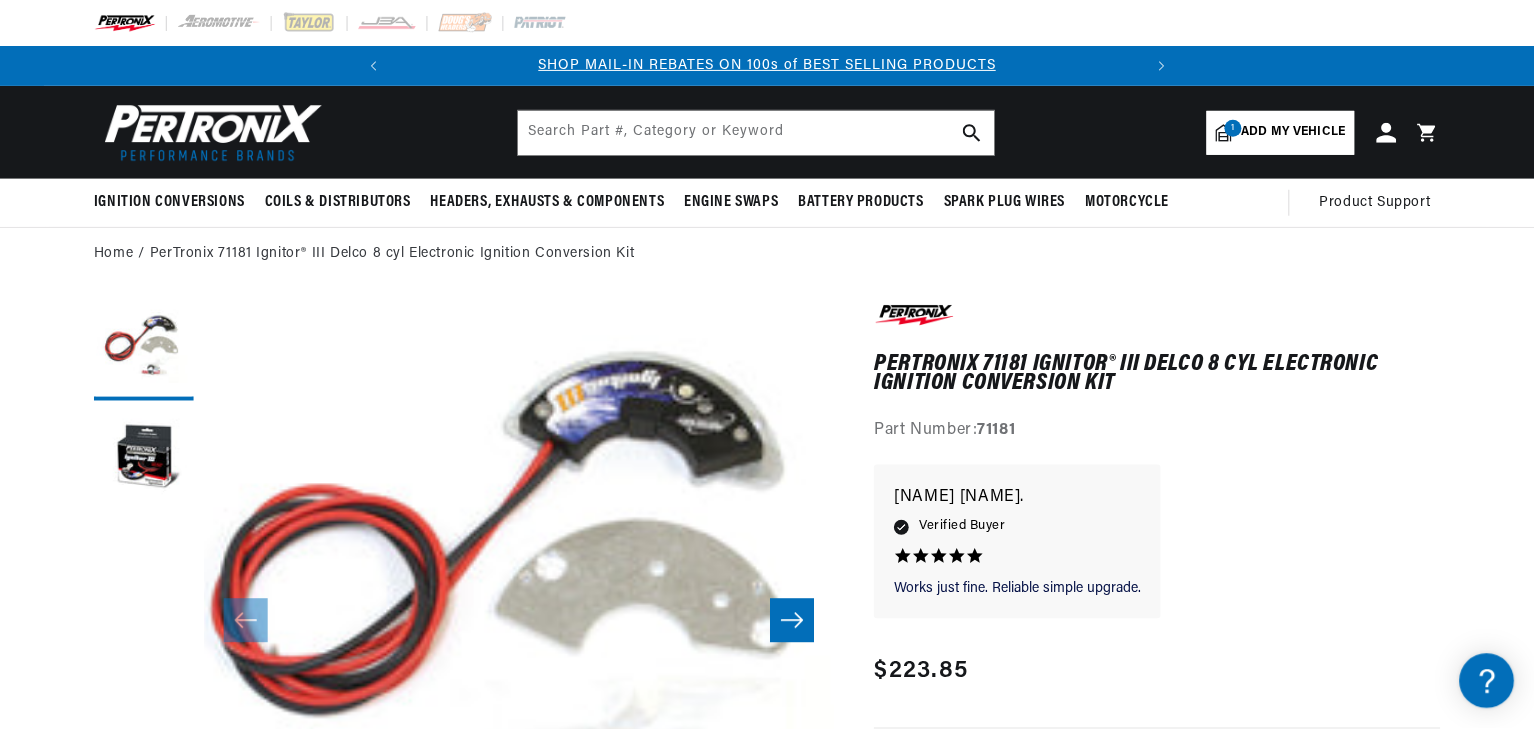 scroll, scrollTop: 0, scrollLeft: 0, axis: both 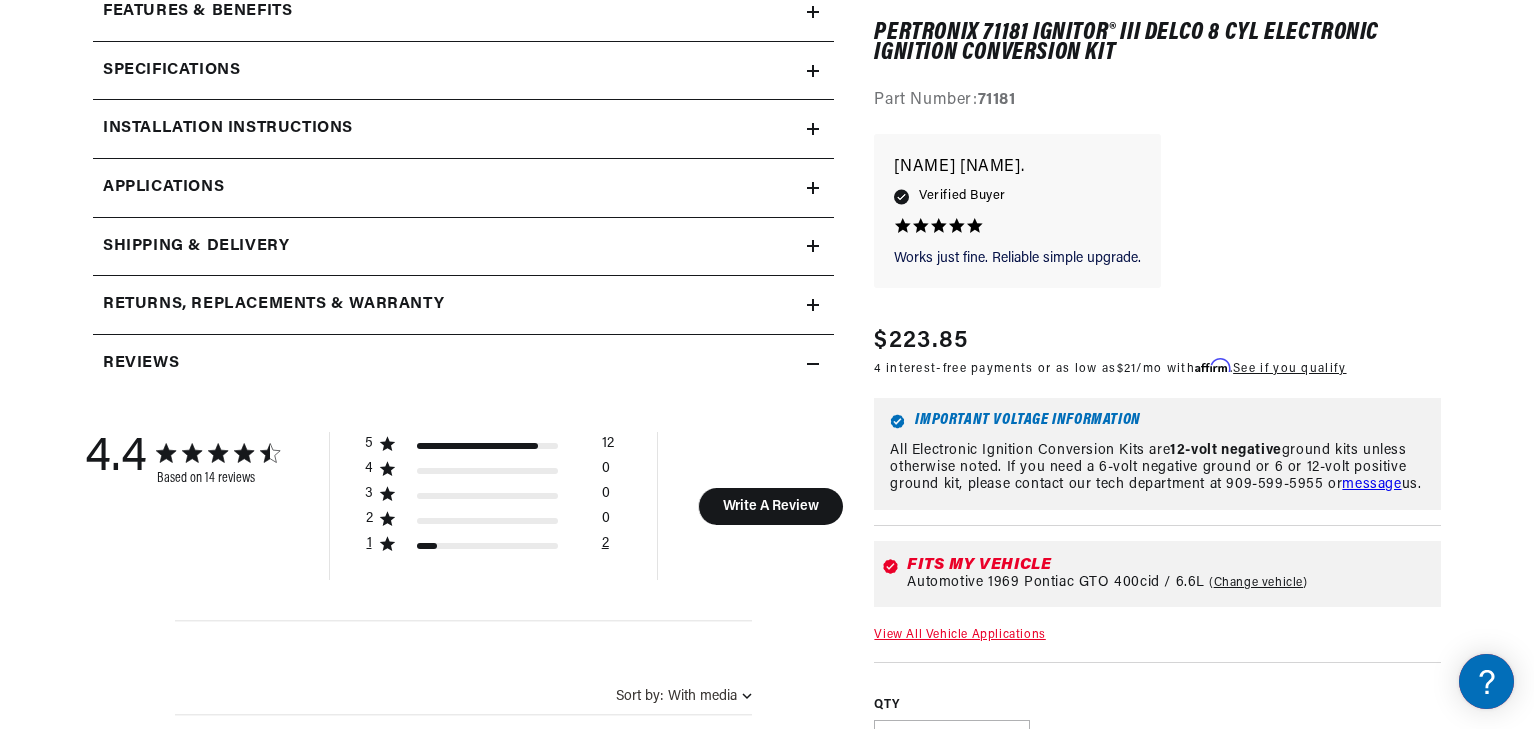 click at bounding box center (427, 546) 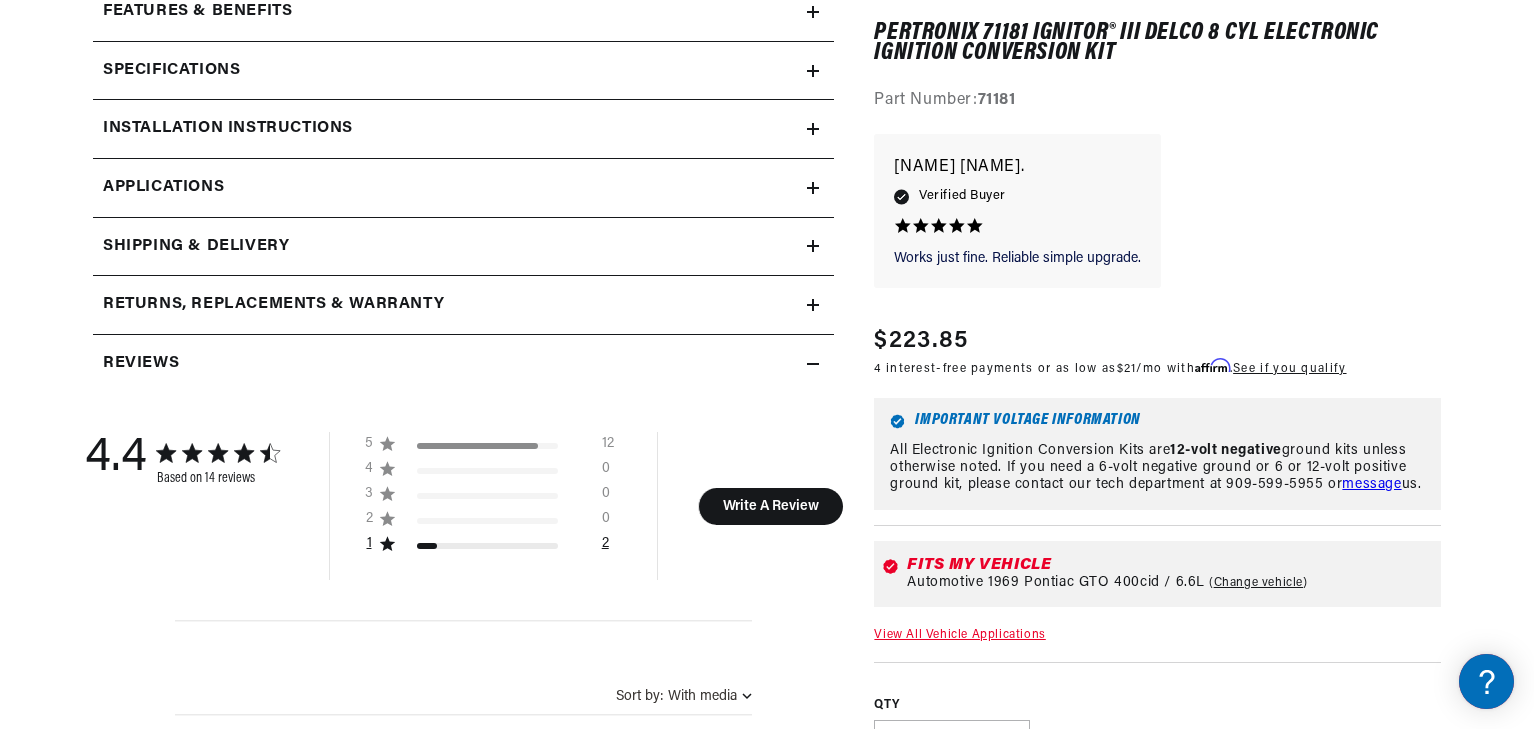 scroll, scrollTop: 0, scrollLeft: 173, axis: horizontal 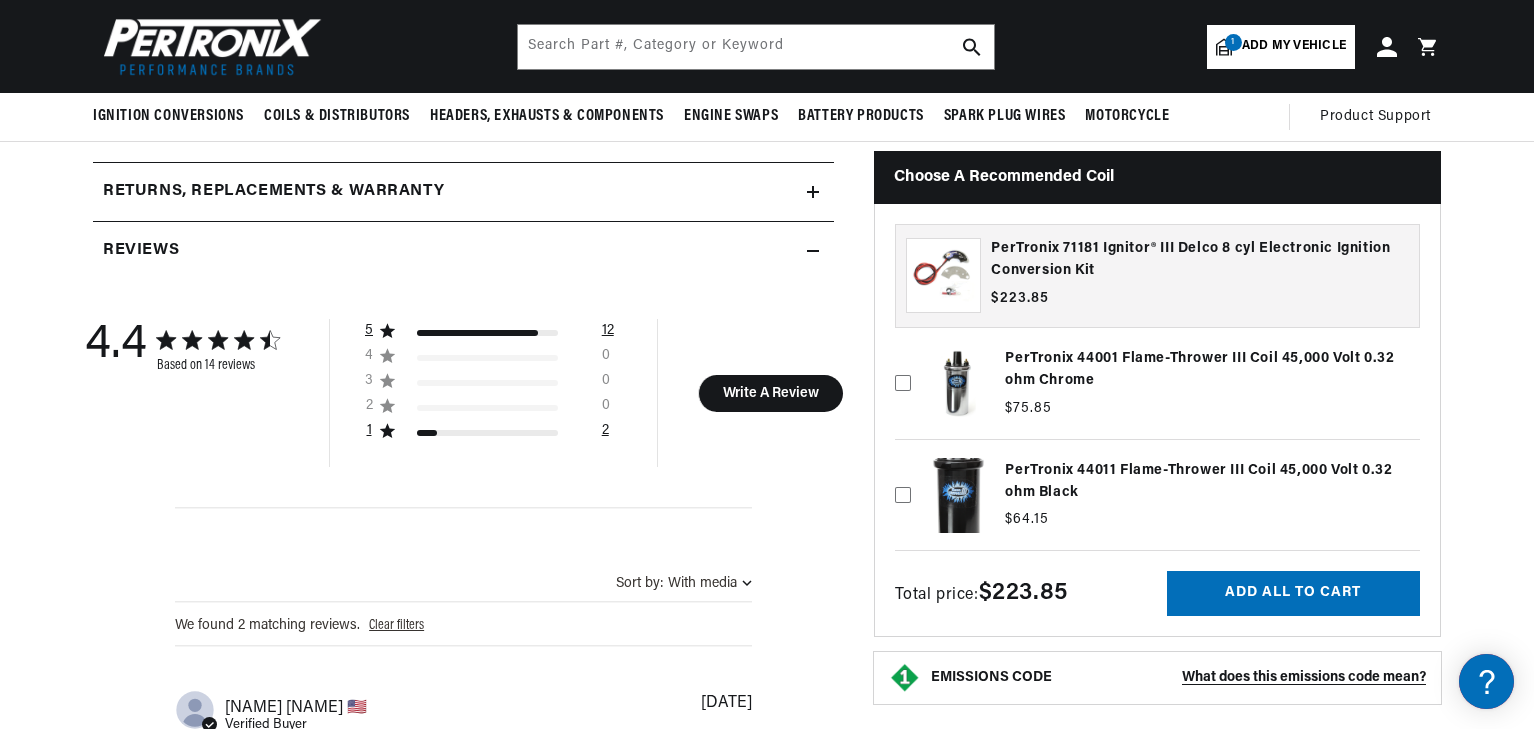 click at bounding box center (477, 333) 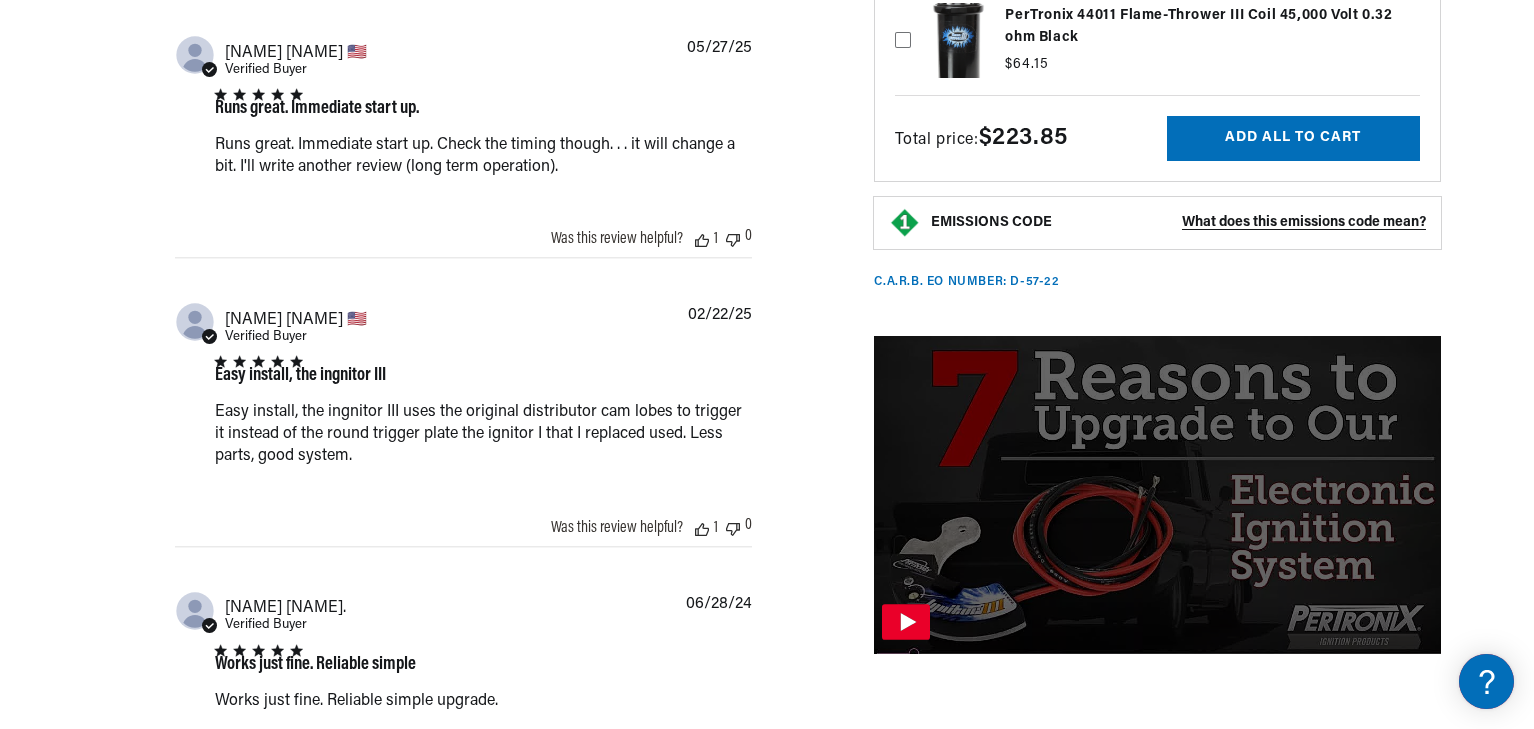 scroll, scrollTop: 0, scrollLeft: 0, axis: both 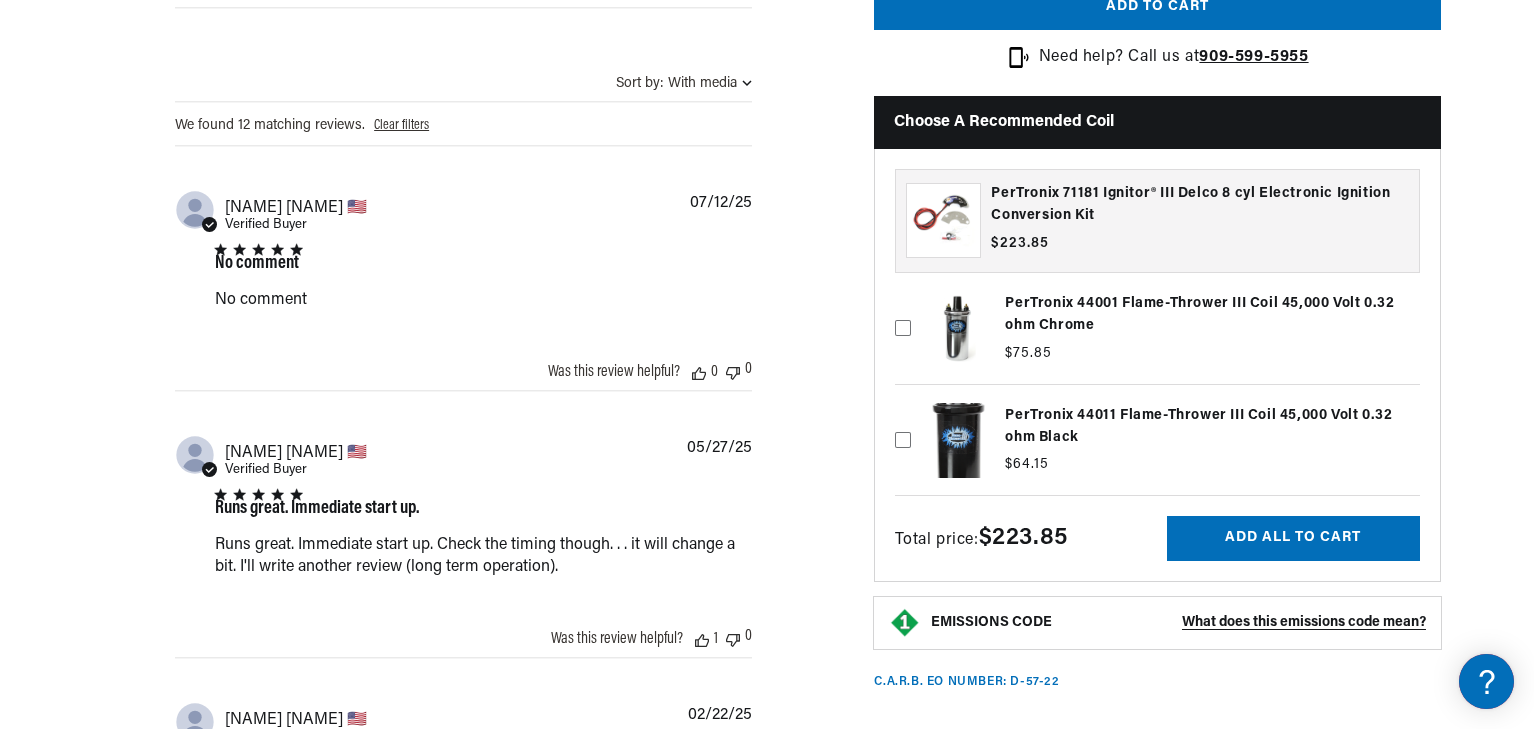 click 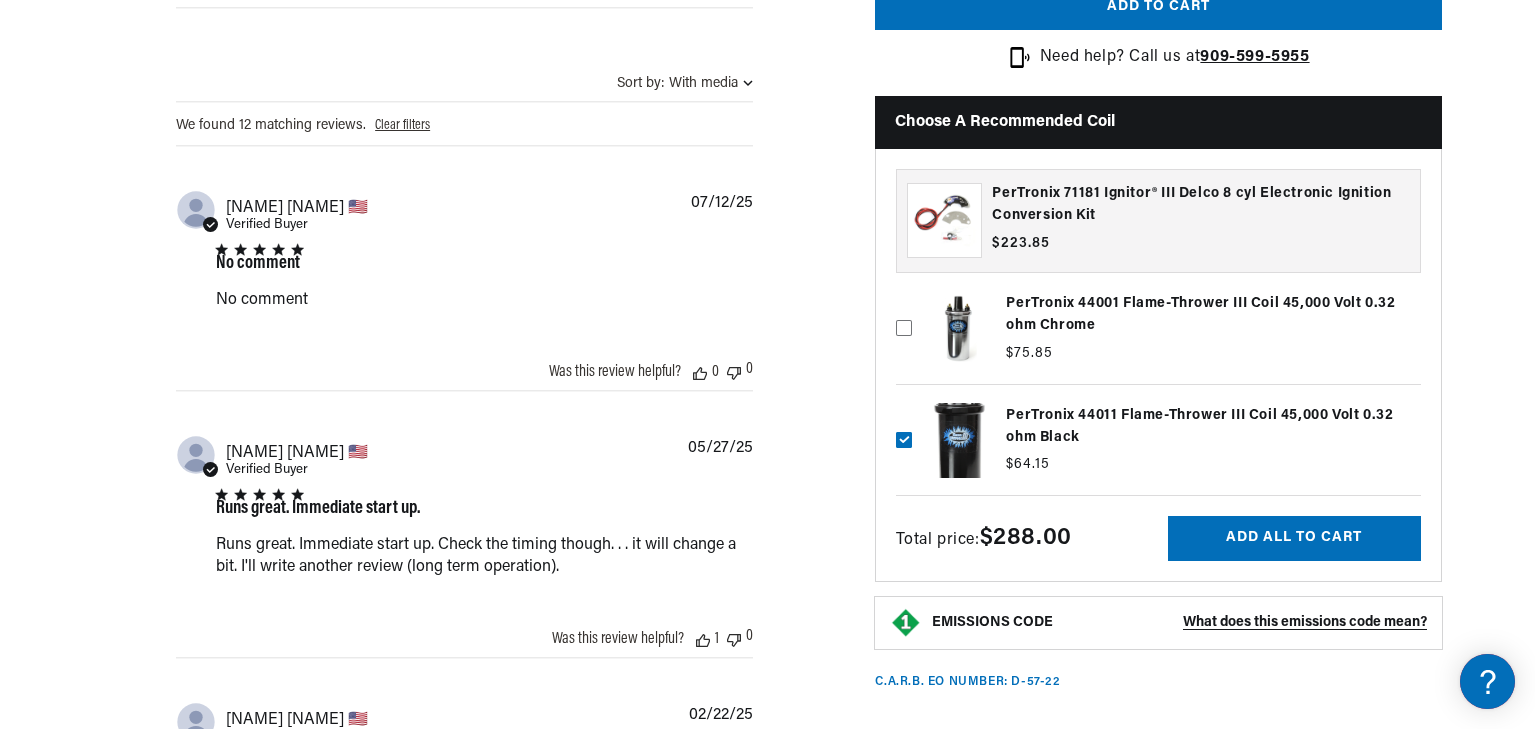 scroll, scrollTop: 0, scrollLeft: 746, axis: horizontal 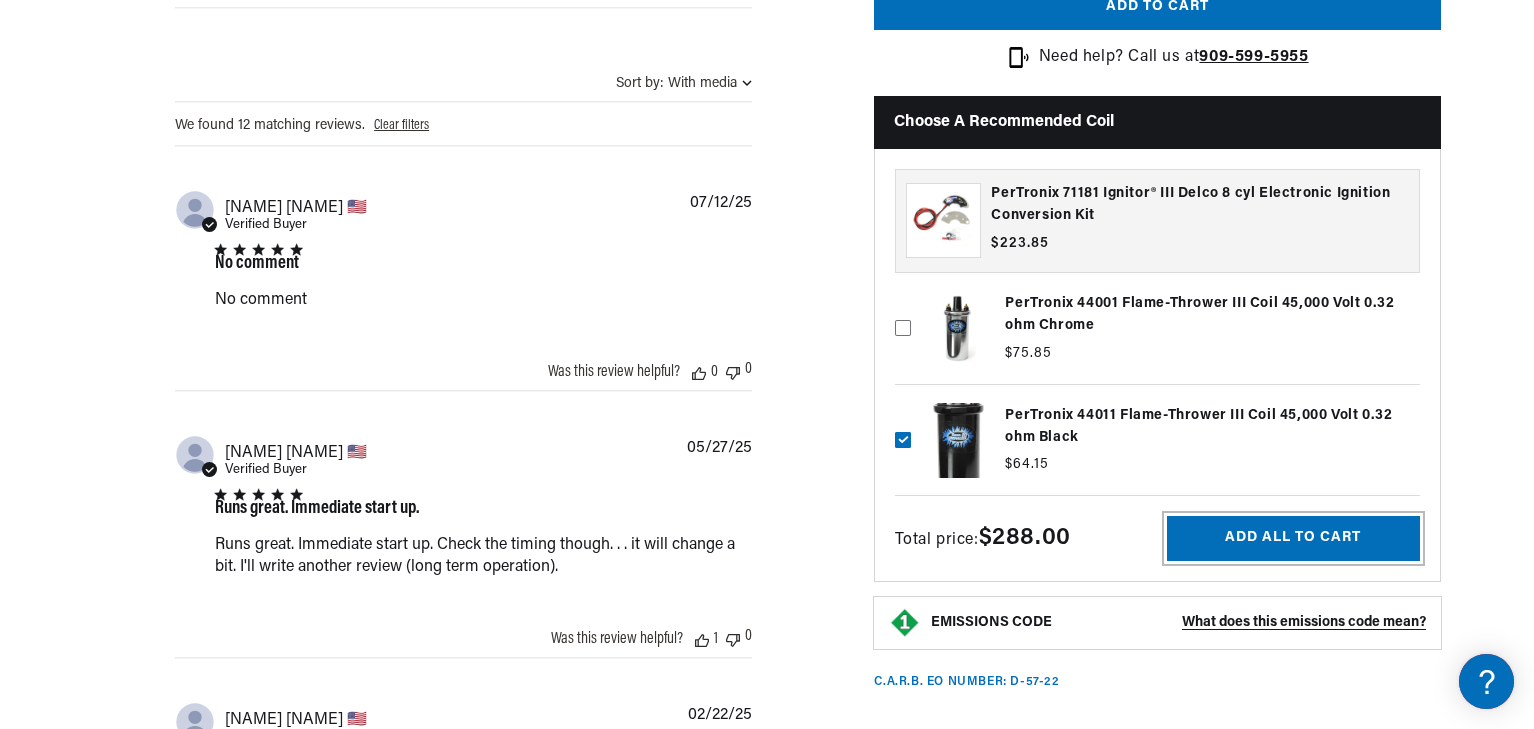 click on "Add all to cart" at bounding box center [1293, 539] 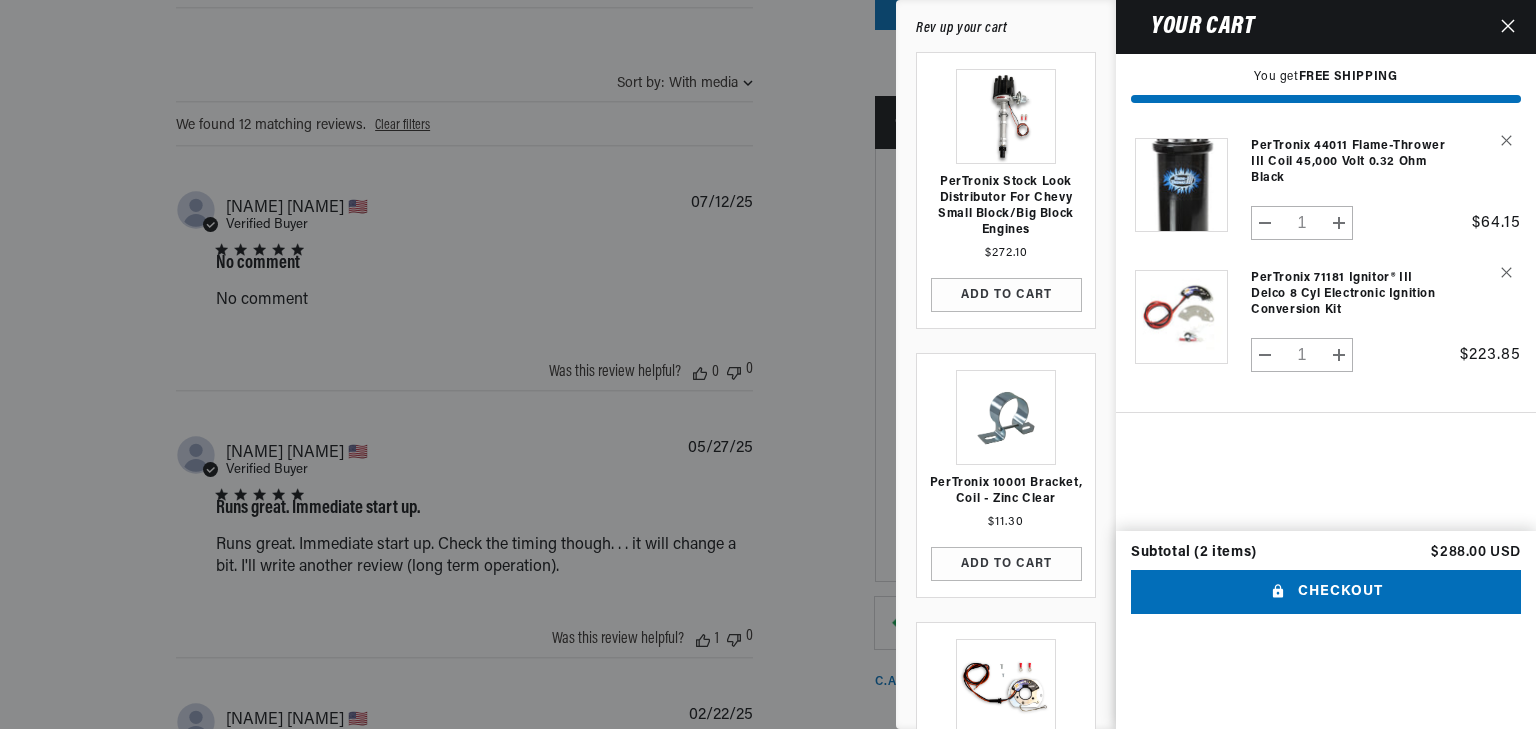scroll, scrollTop: 0, scrollLeft: 746, axis: horizontal 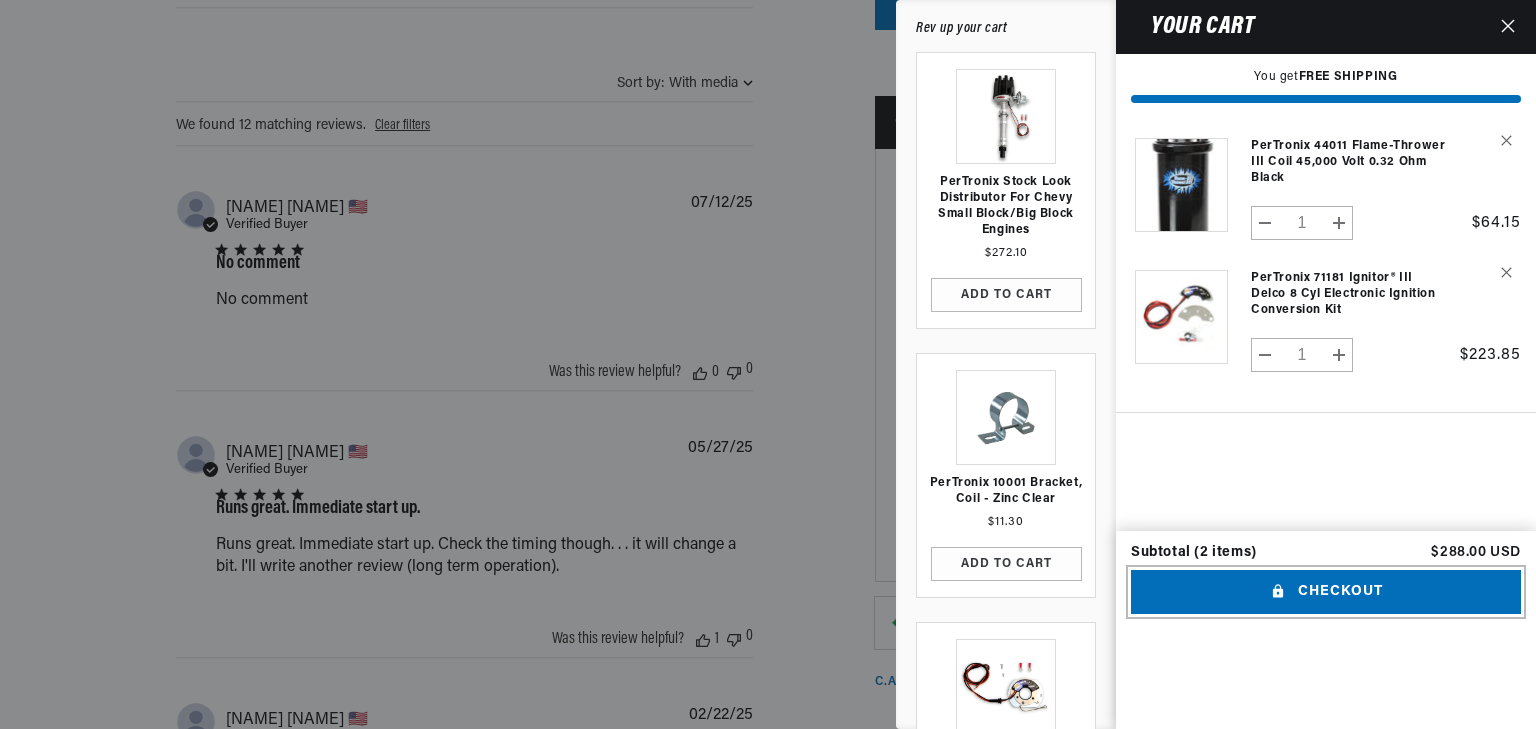 click on "Checkout" at bounding box center [1326, 592] 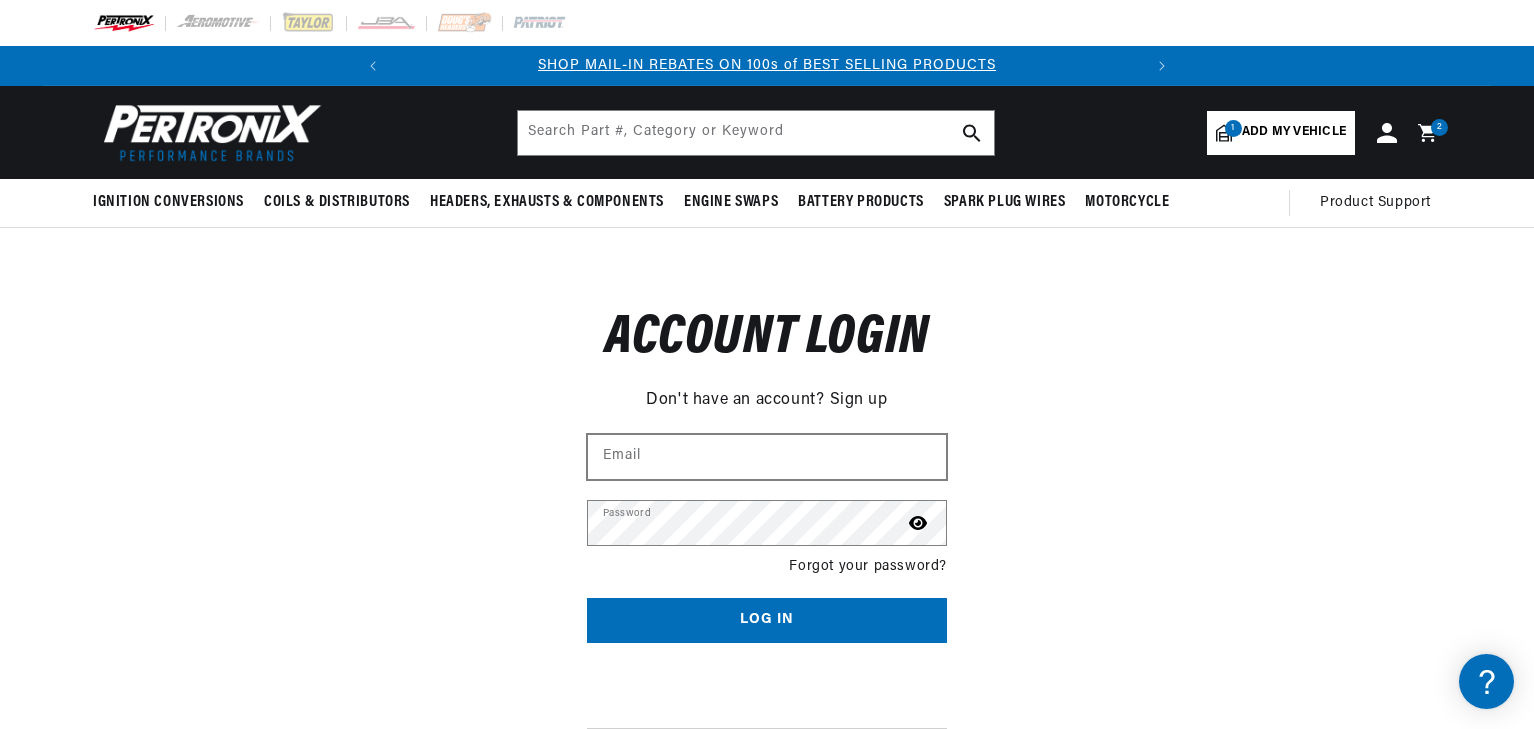 scroll, scrollTop: 0, scrollLeft: 0, axis: both 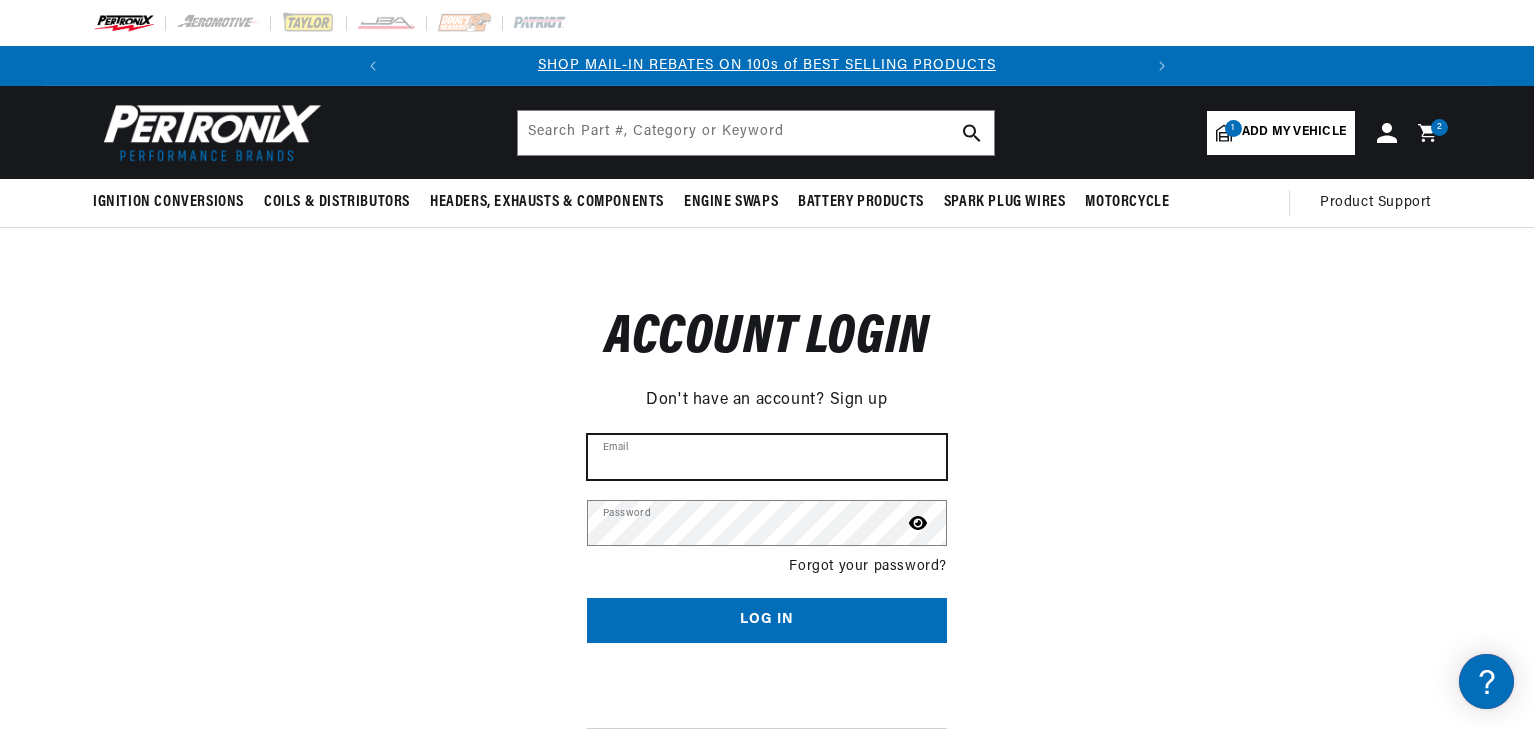 click on "Email" at bounding box center [767, 457] 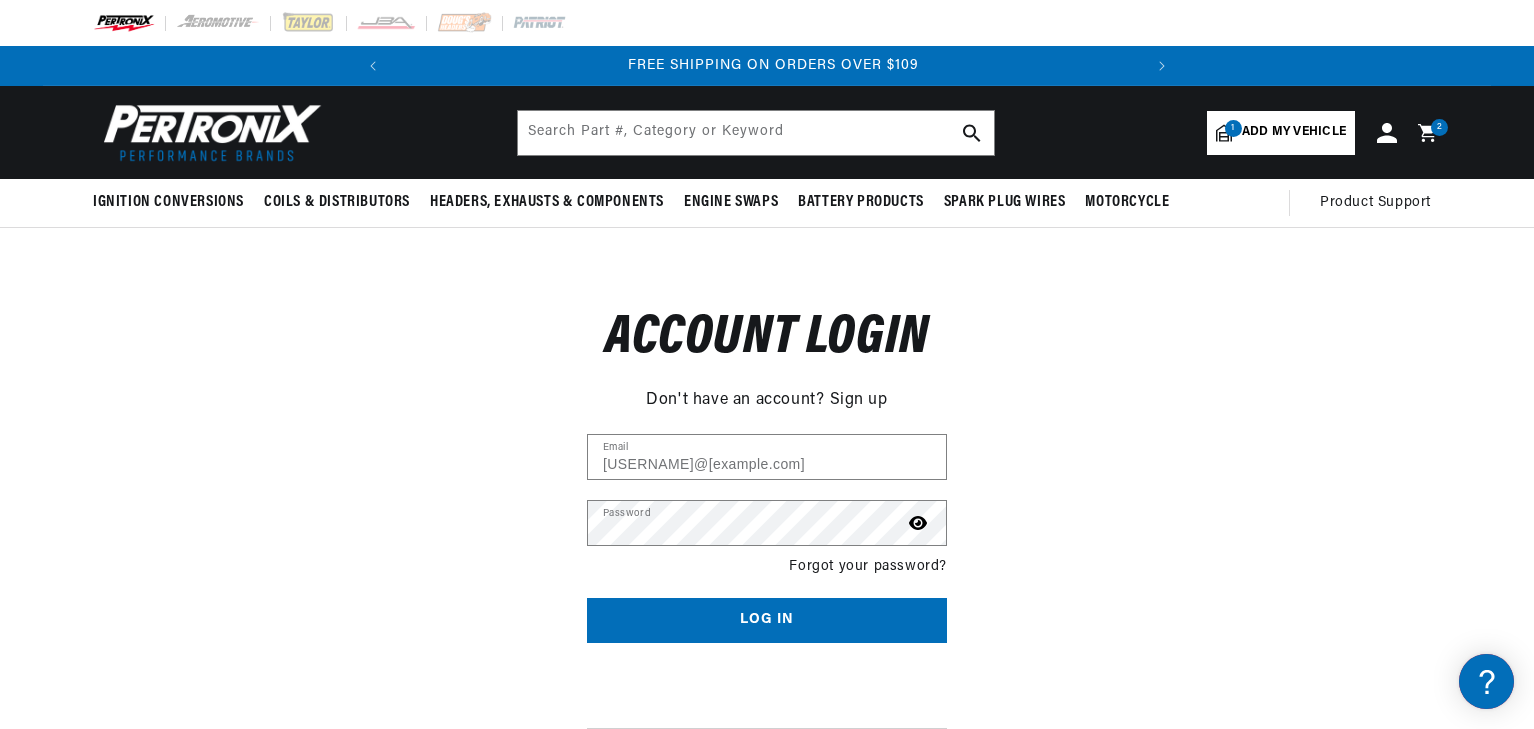 scroll, scrollTop: 0, scrollLeft: 746, axis: horizontal 